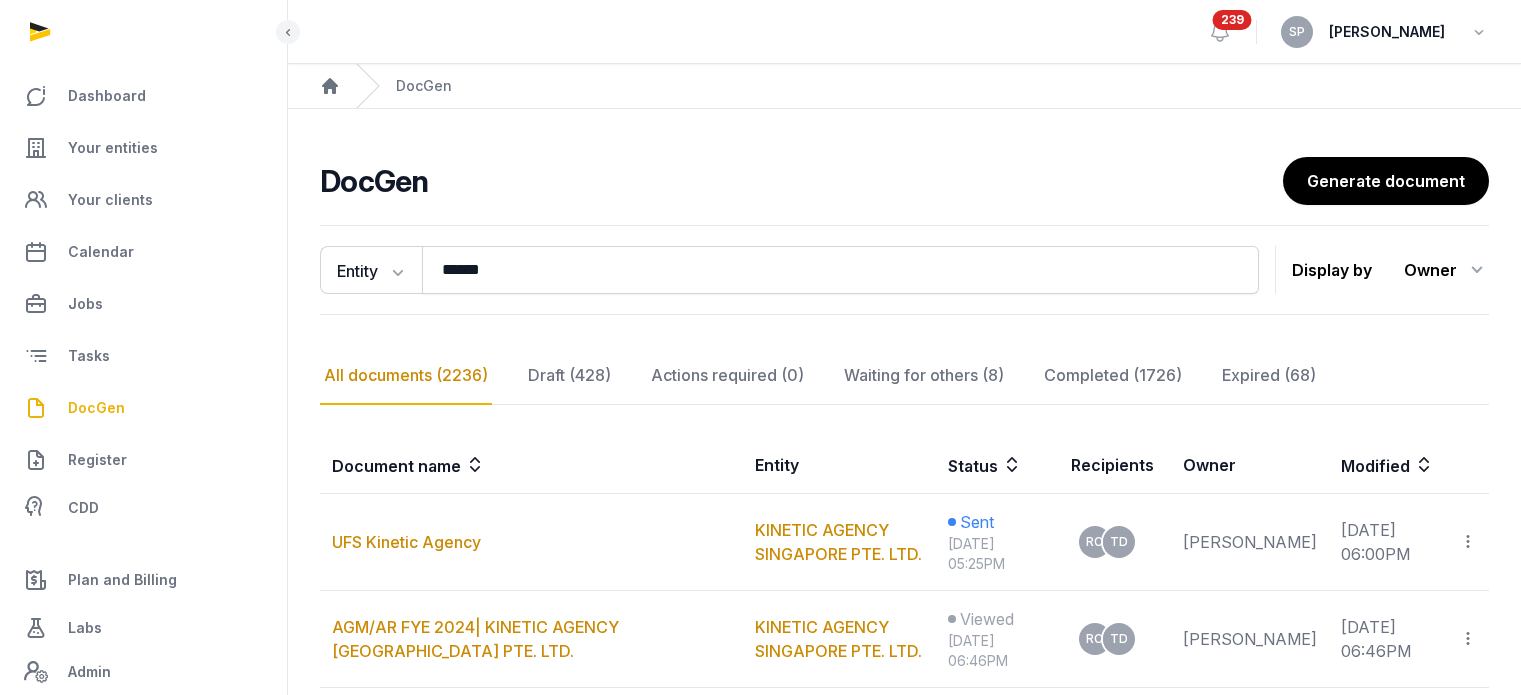 scroll, scrollTop: 341, scrollLeft: 0, axis: vertical 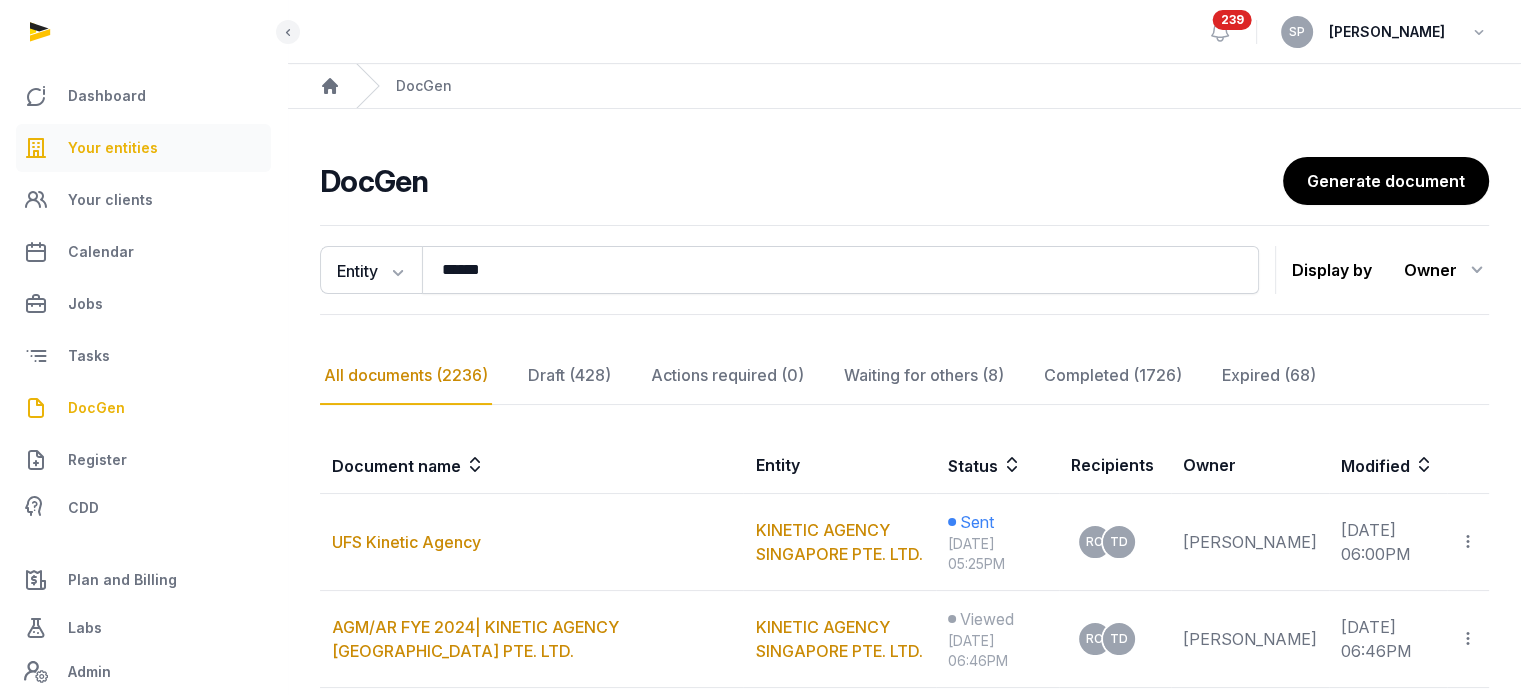 click on "Your entities" at bounding box center (113, 148) 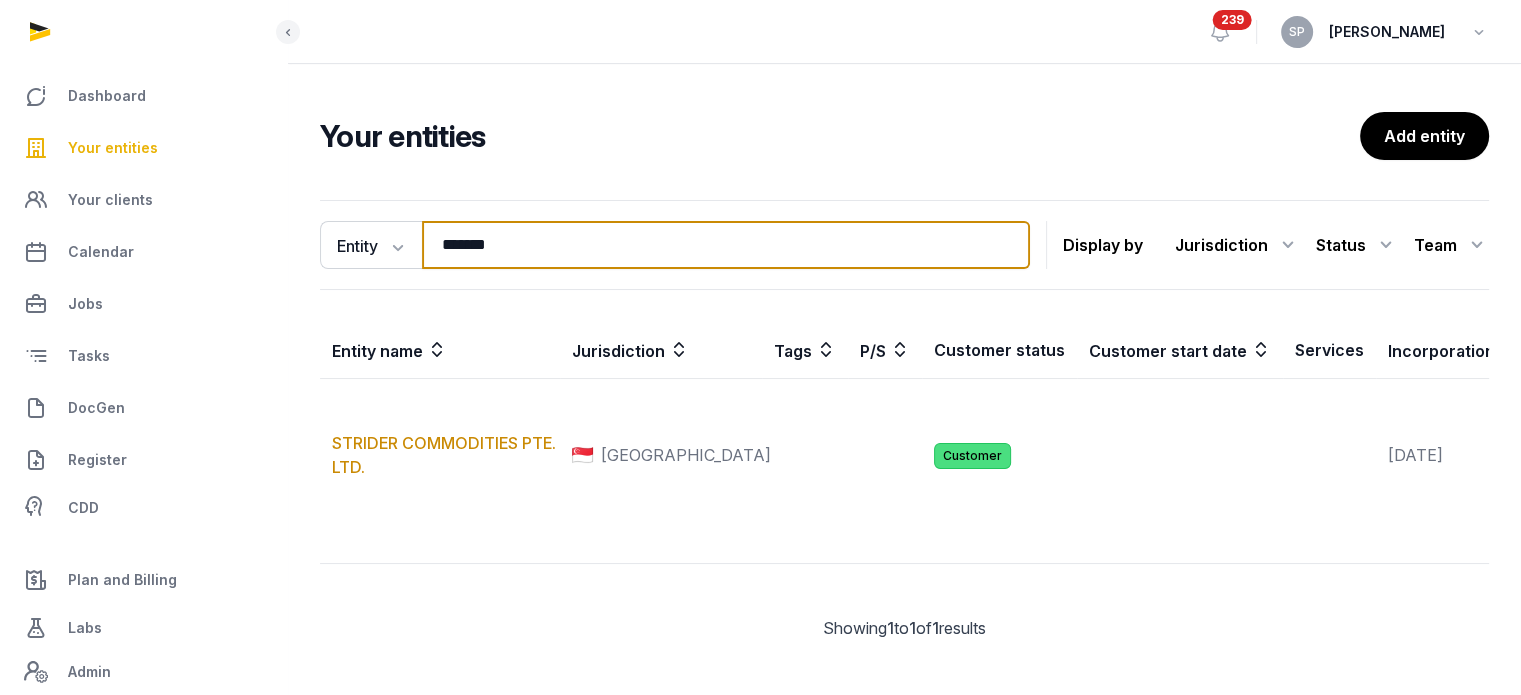 click on "*******" at bounding box center (726, 245) 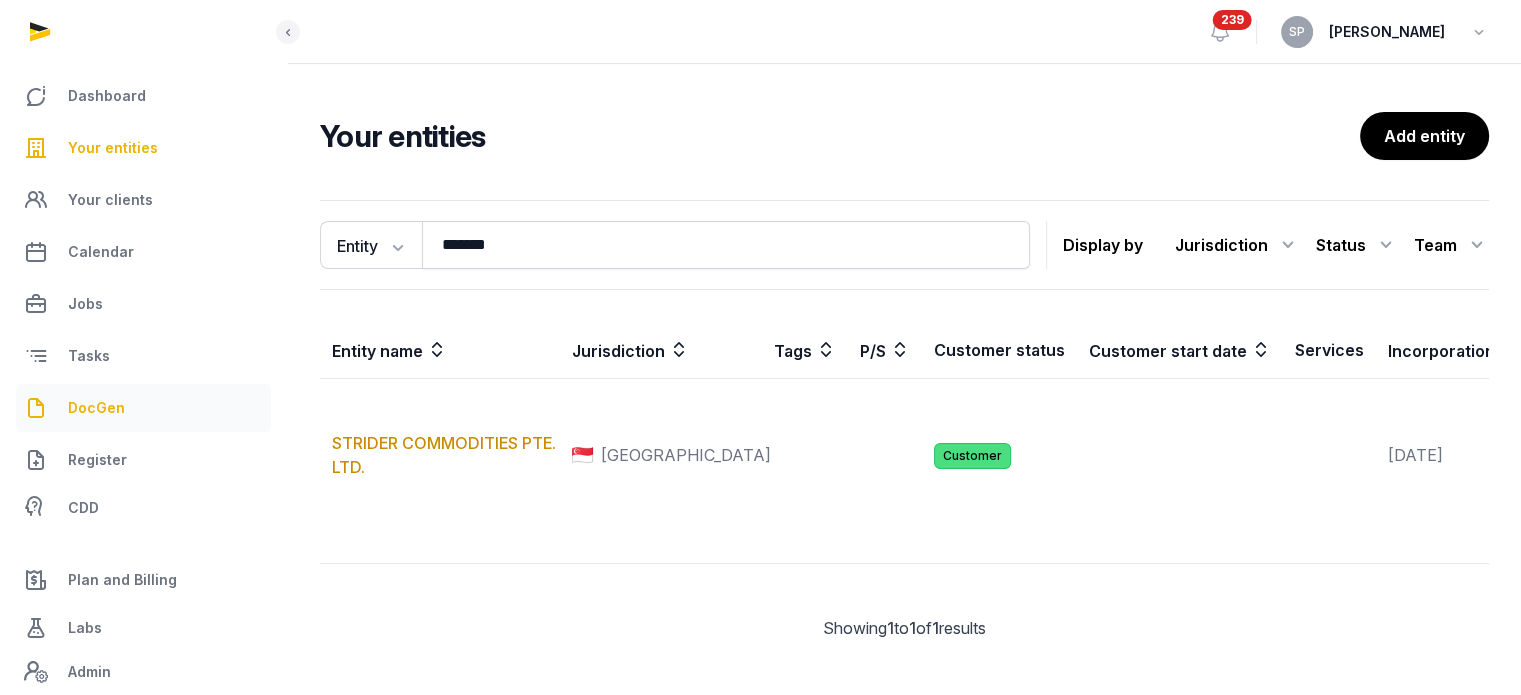 click on "DocGen" at bounding box center [143, 408] 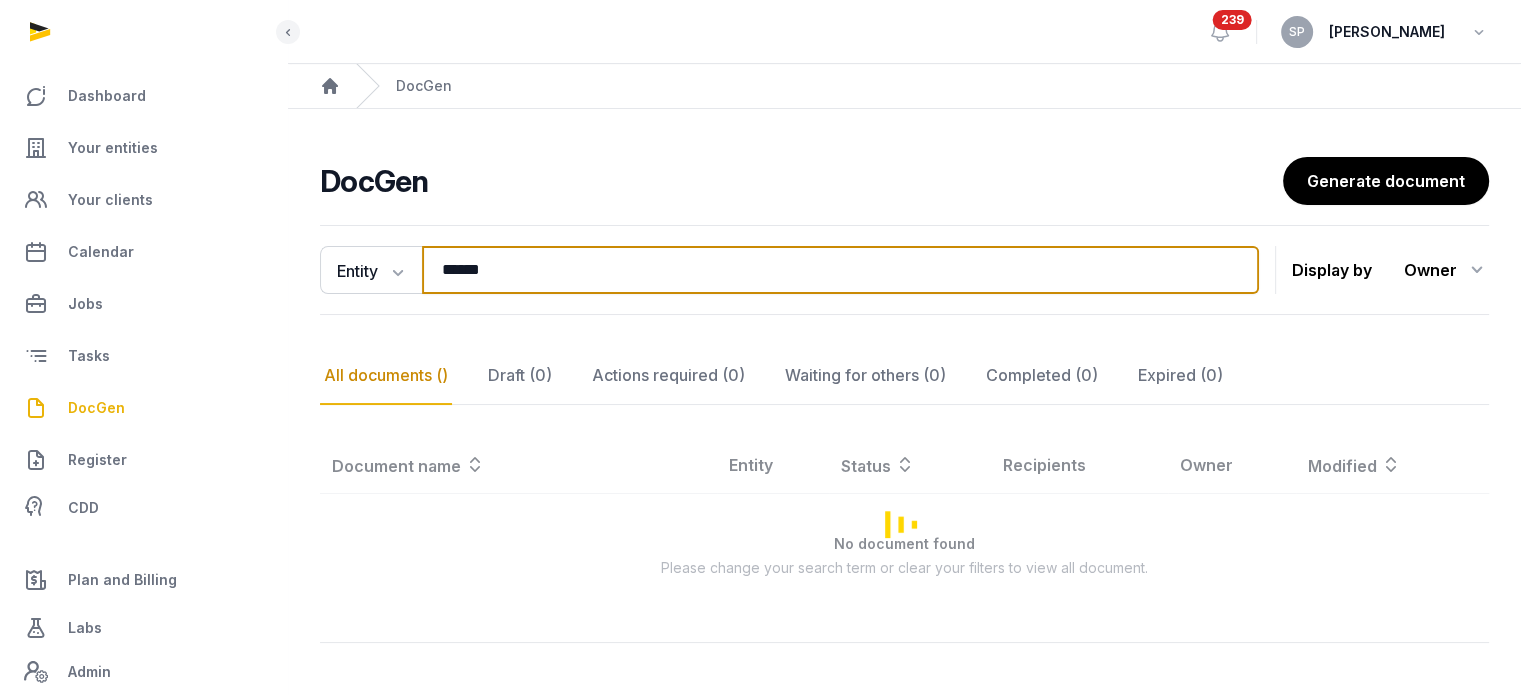click on "******" at bounding box center (840, 270) 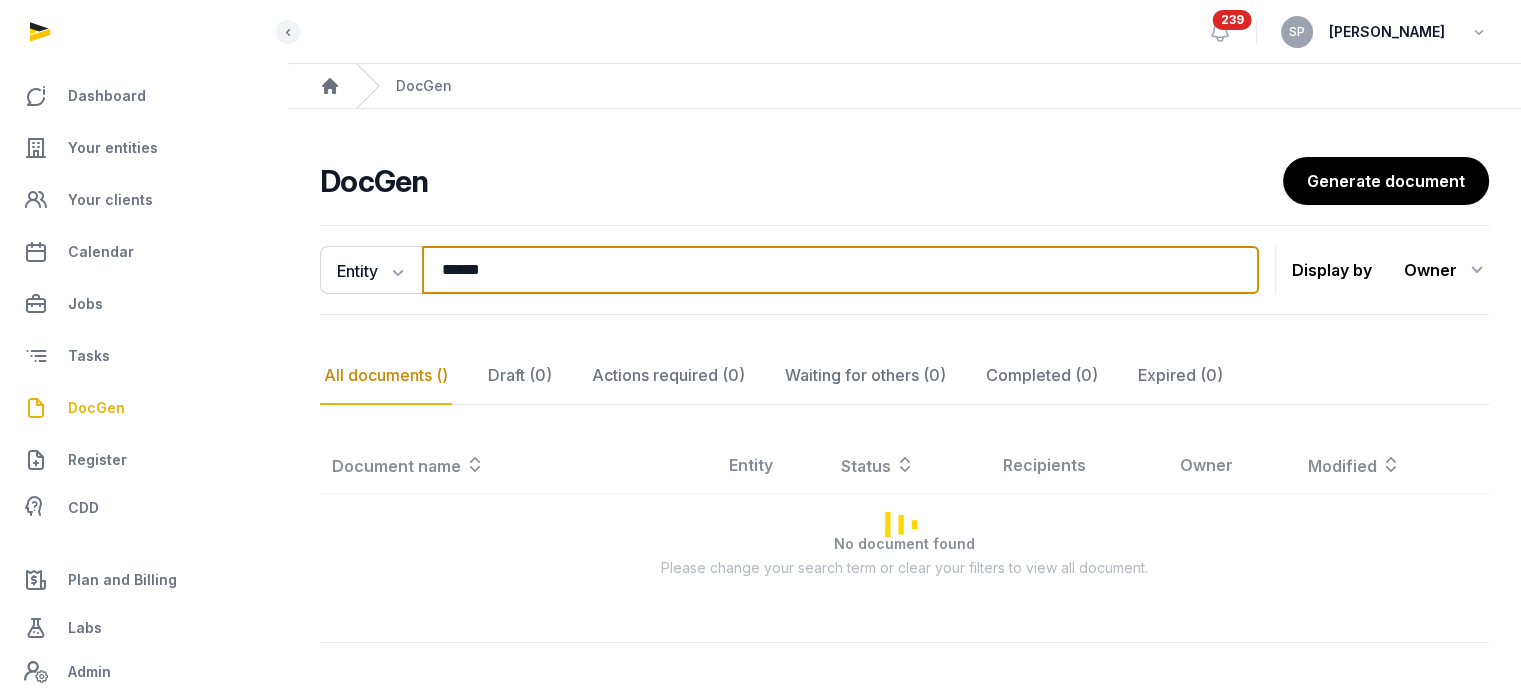 click on "******" at bounding box center [840, 270] 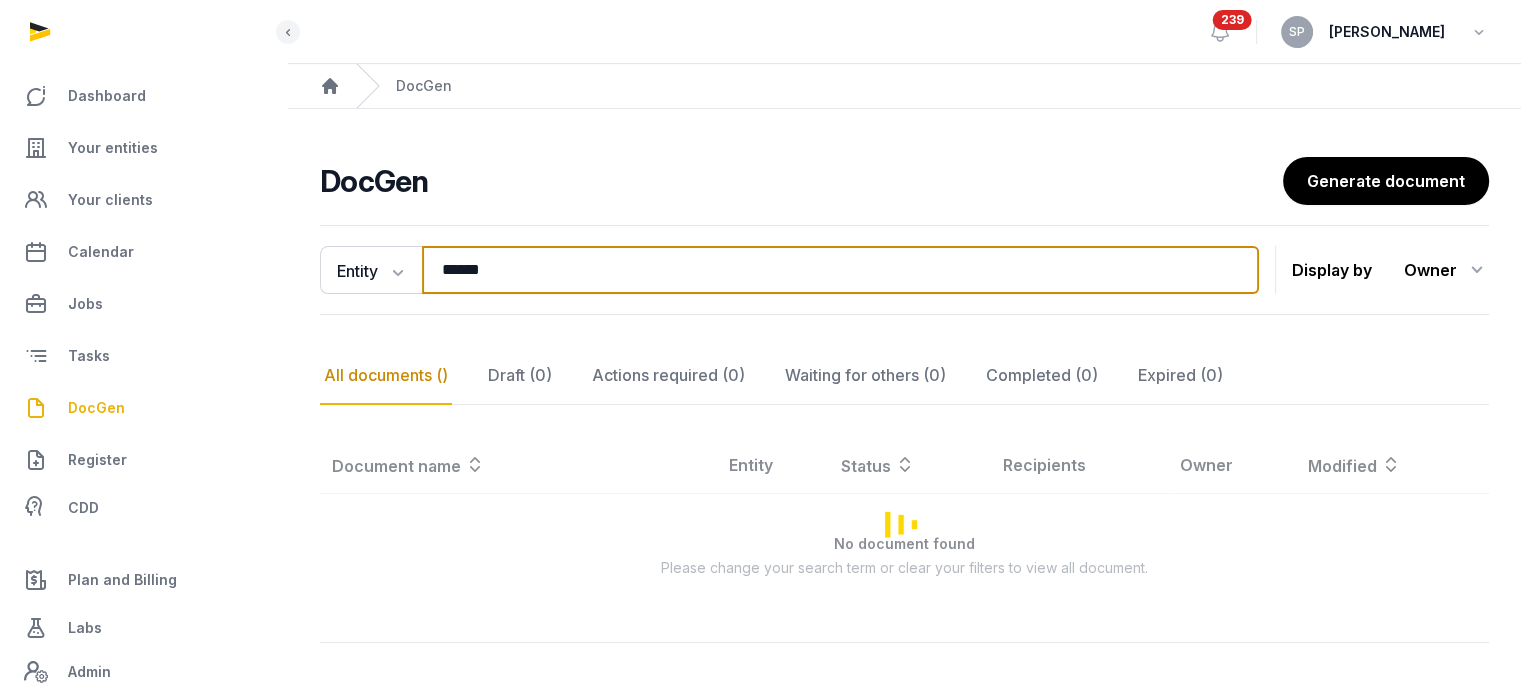 click on "******" at bounding box center (840, 270) 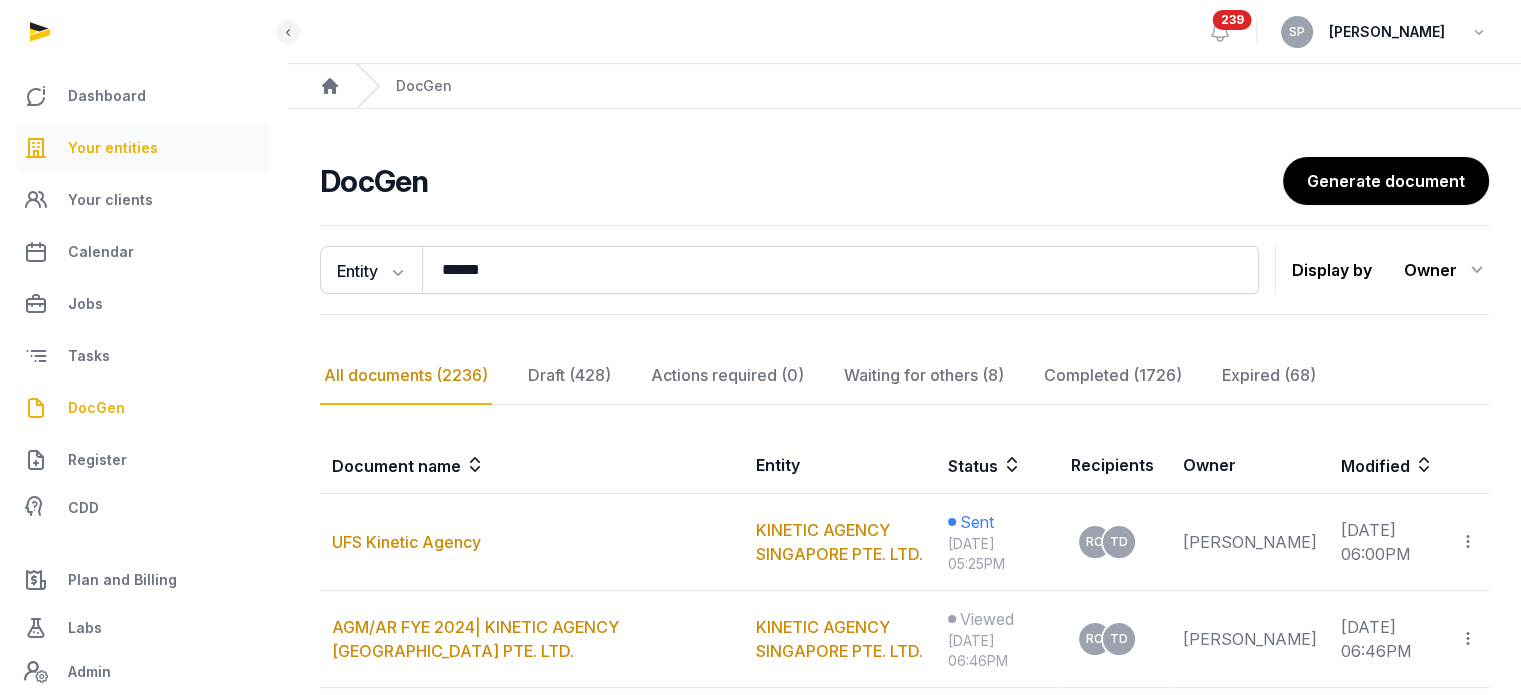 click on "Your entities" at bounding box center [143, 148] 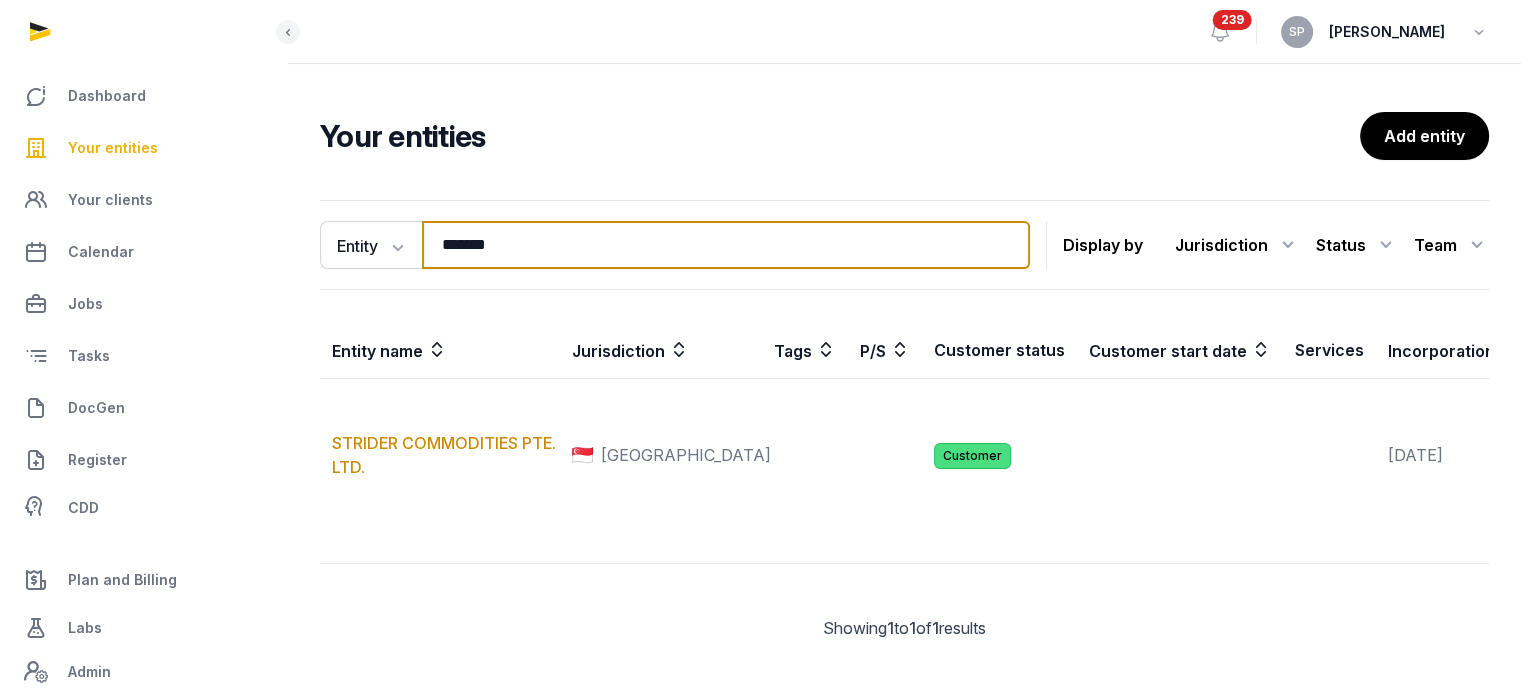 click on "*******" at bounding box center [726, 245] 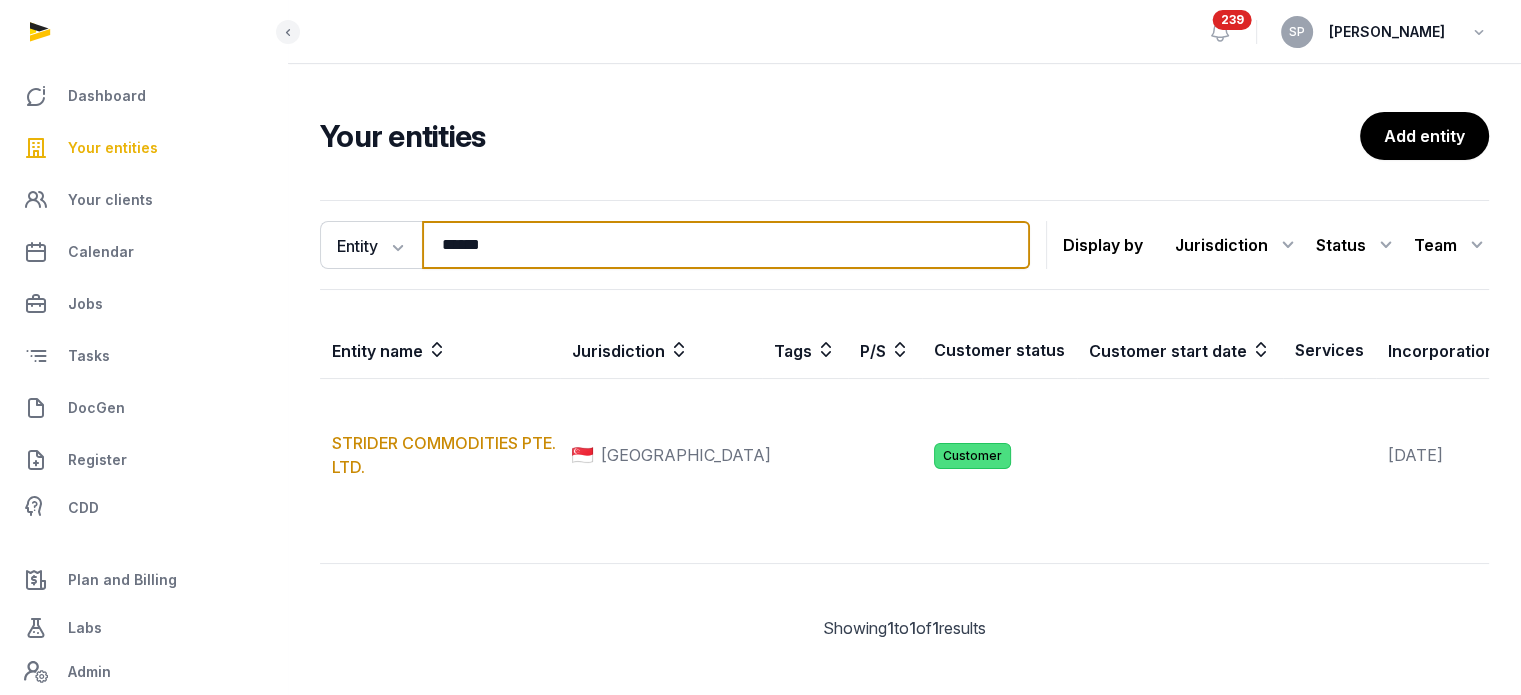 type on "******" 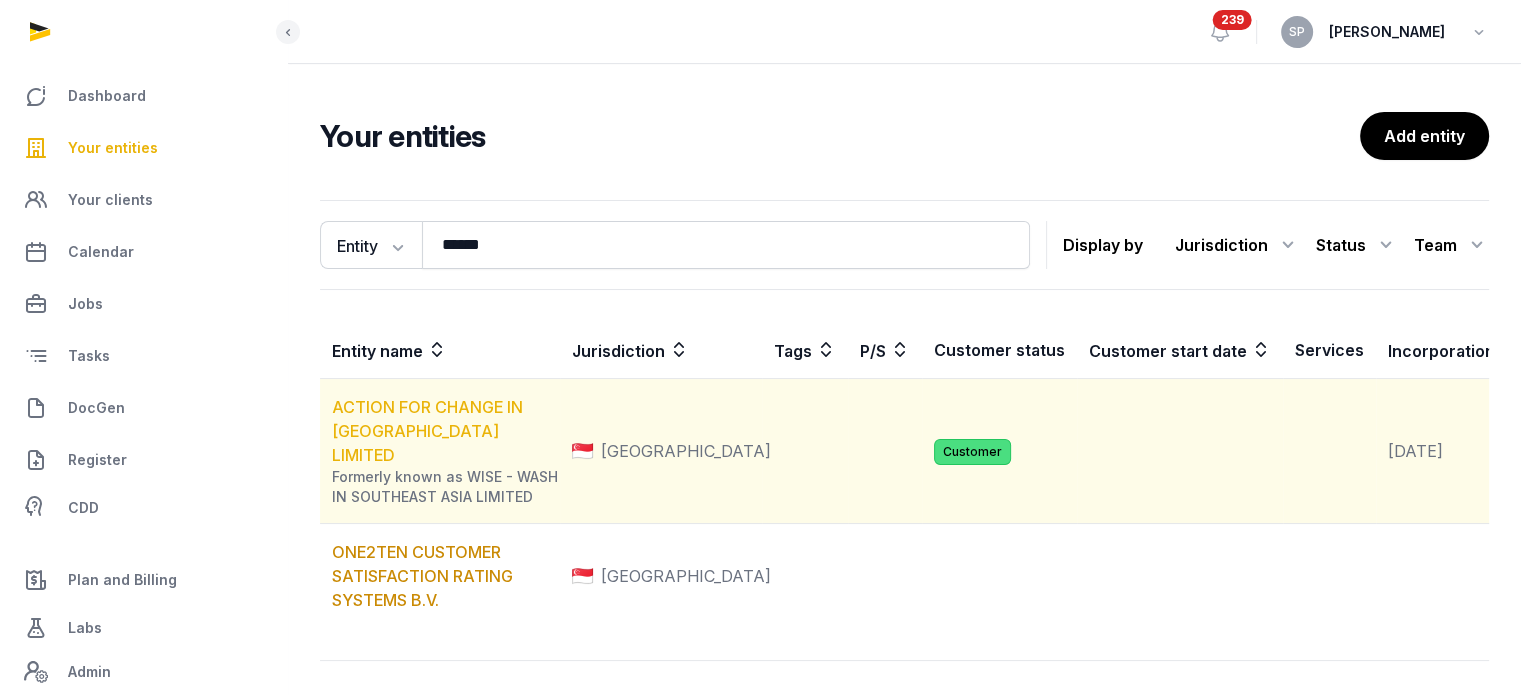click on "ACTION FOR CHANGE IN [GEOGRAPHIC_DATA] LIMITED" at bounding box center [427, 431] 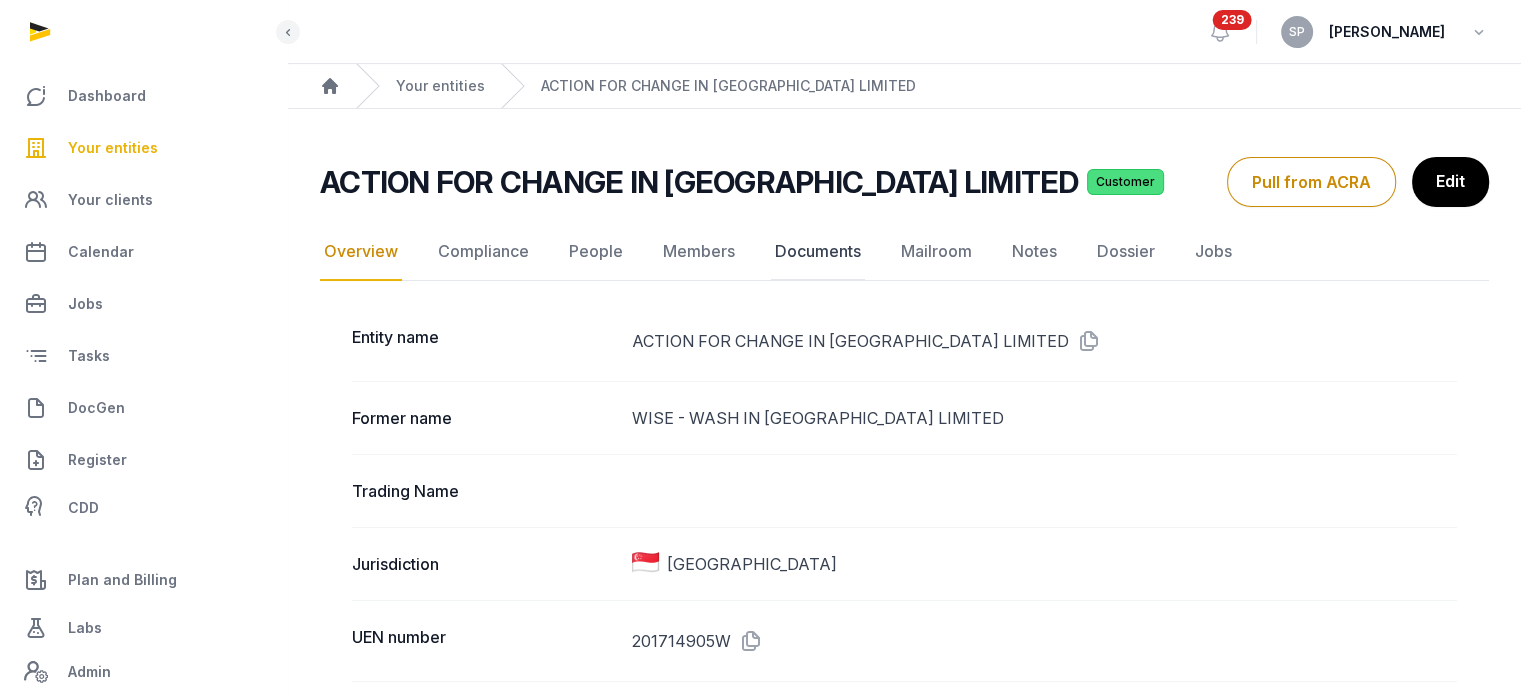 click on "Documents" 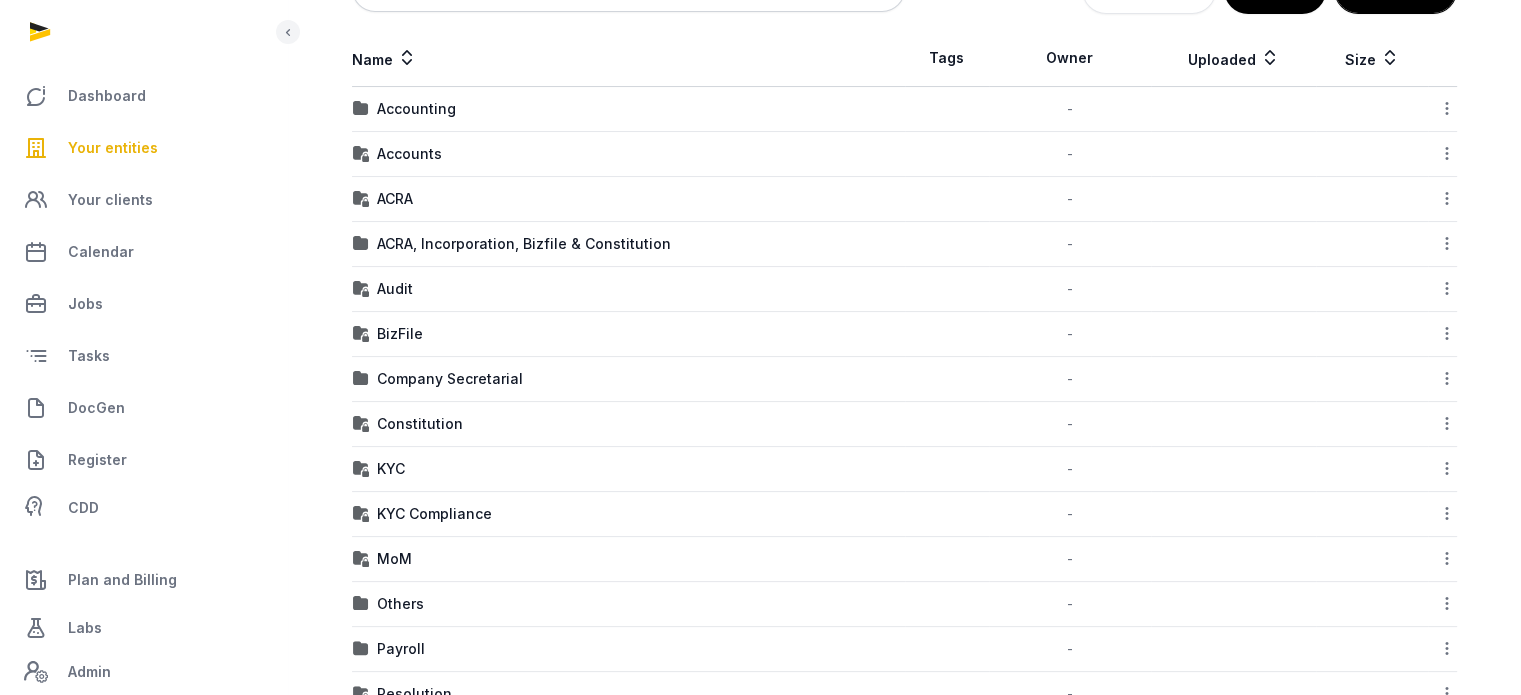 scroll, scrollTop: 354, scrollLeft: 0, axis: vertical 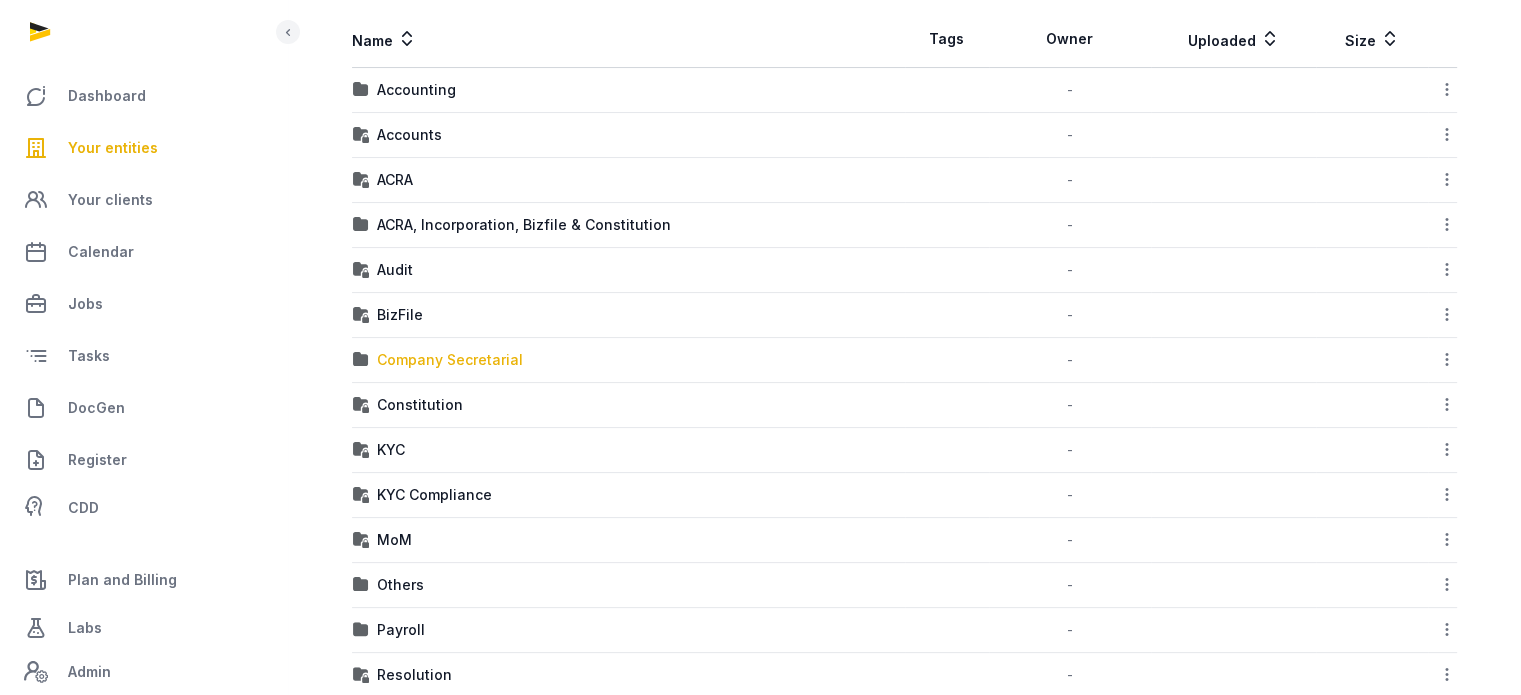click on "Company Secretarial" at bounding box center [450, 360] 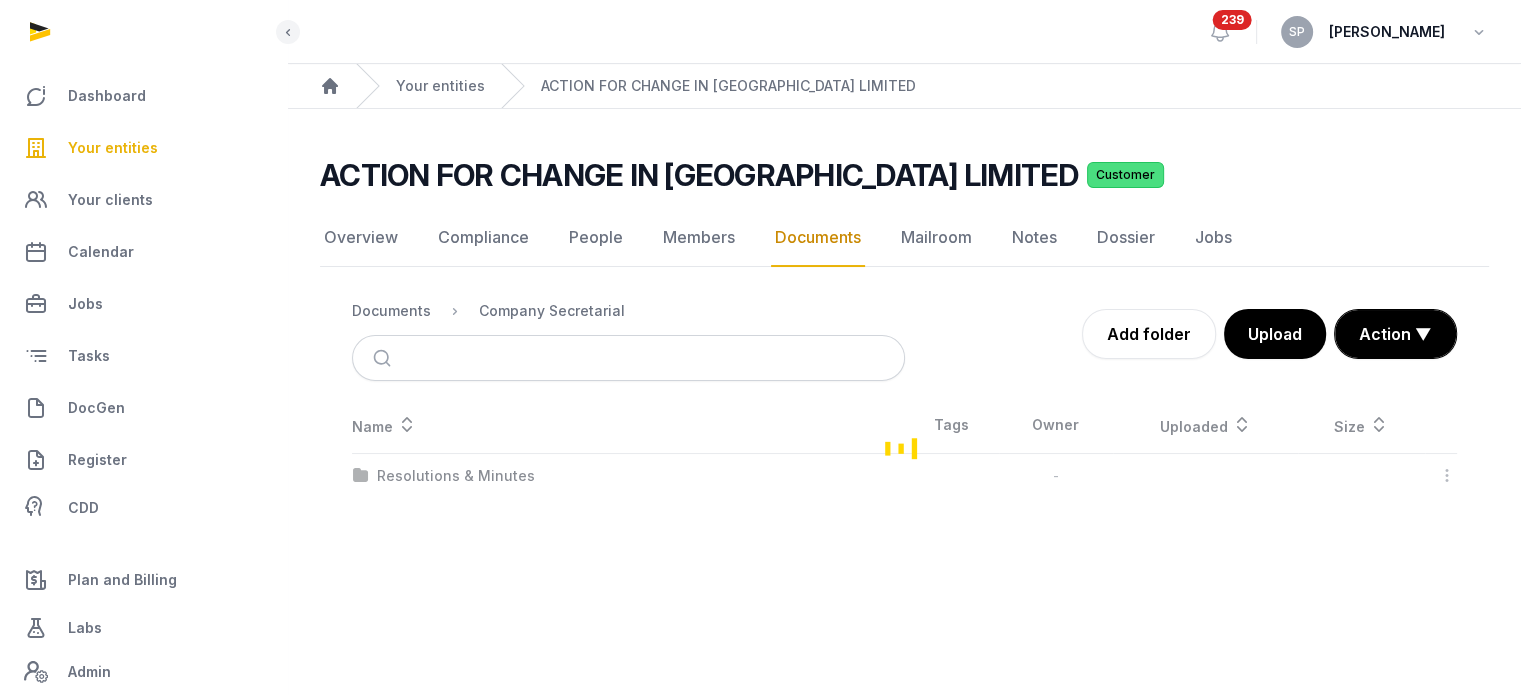 scroll, scrollTop: 0, scrollLeft: 0, axis: both 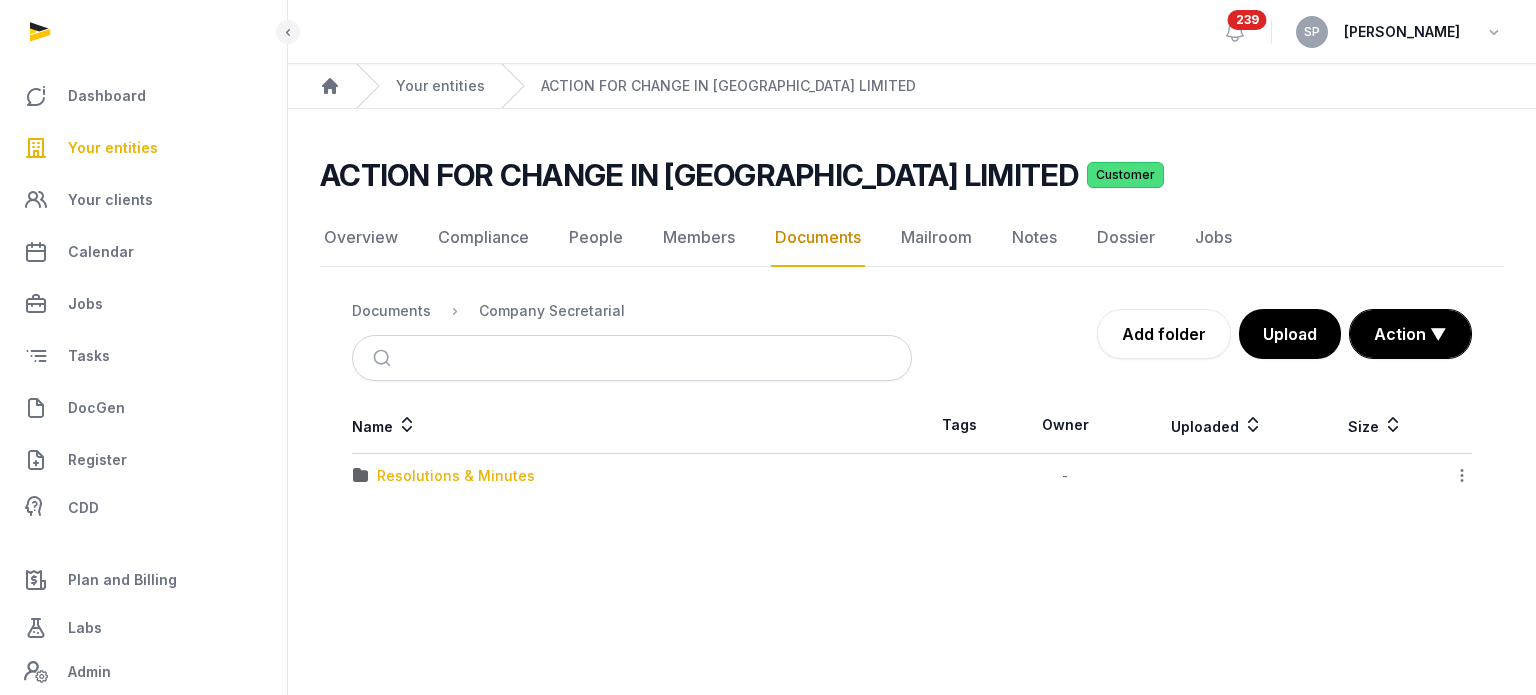 click on "Resolutions & Minutes" at bounding box center [456, 476] 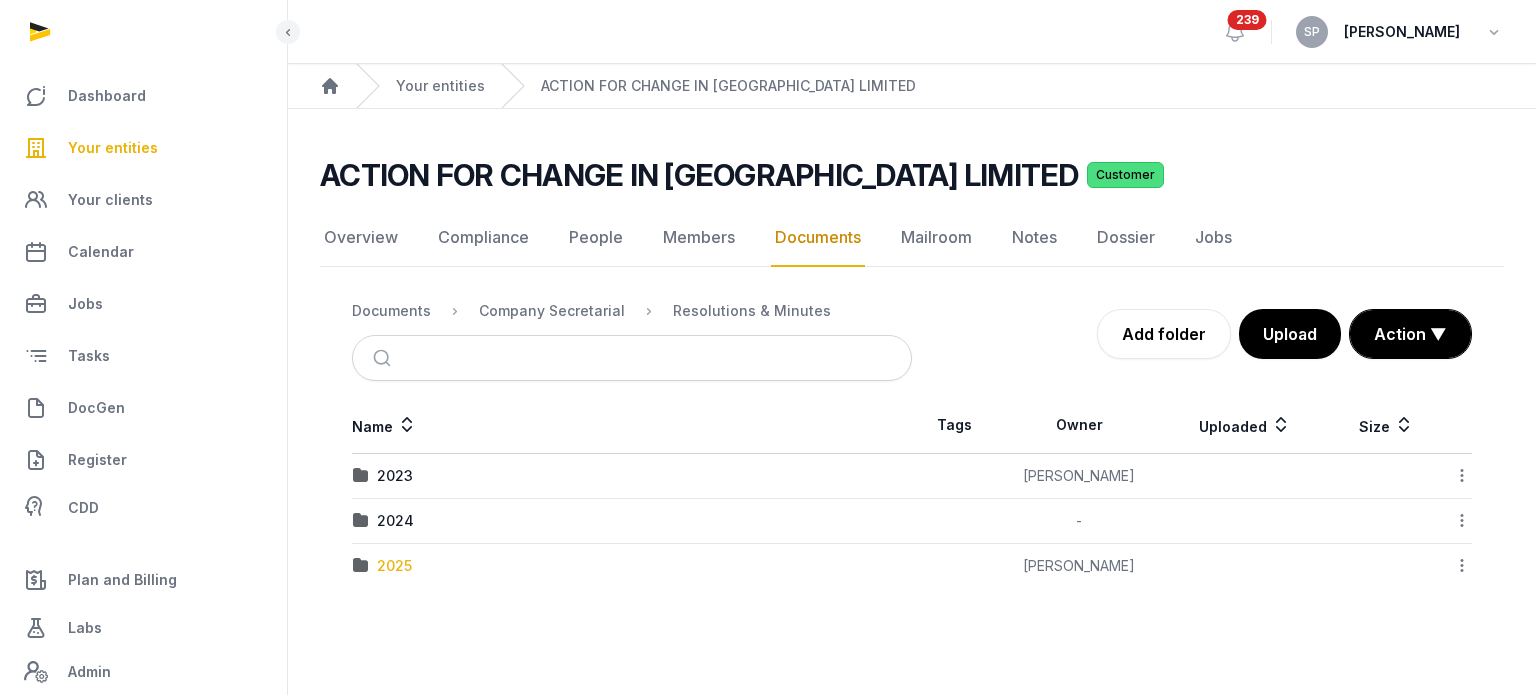 click on "2025" at bounding box center (394, 566) 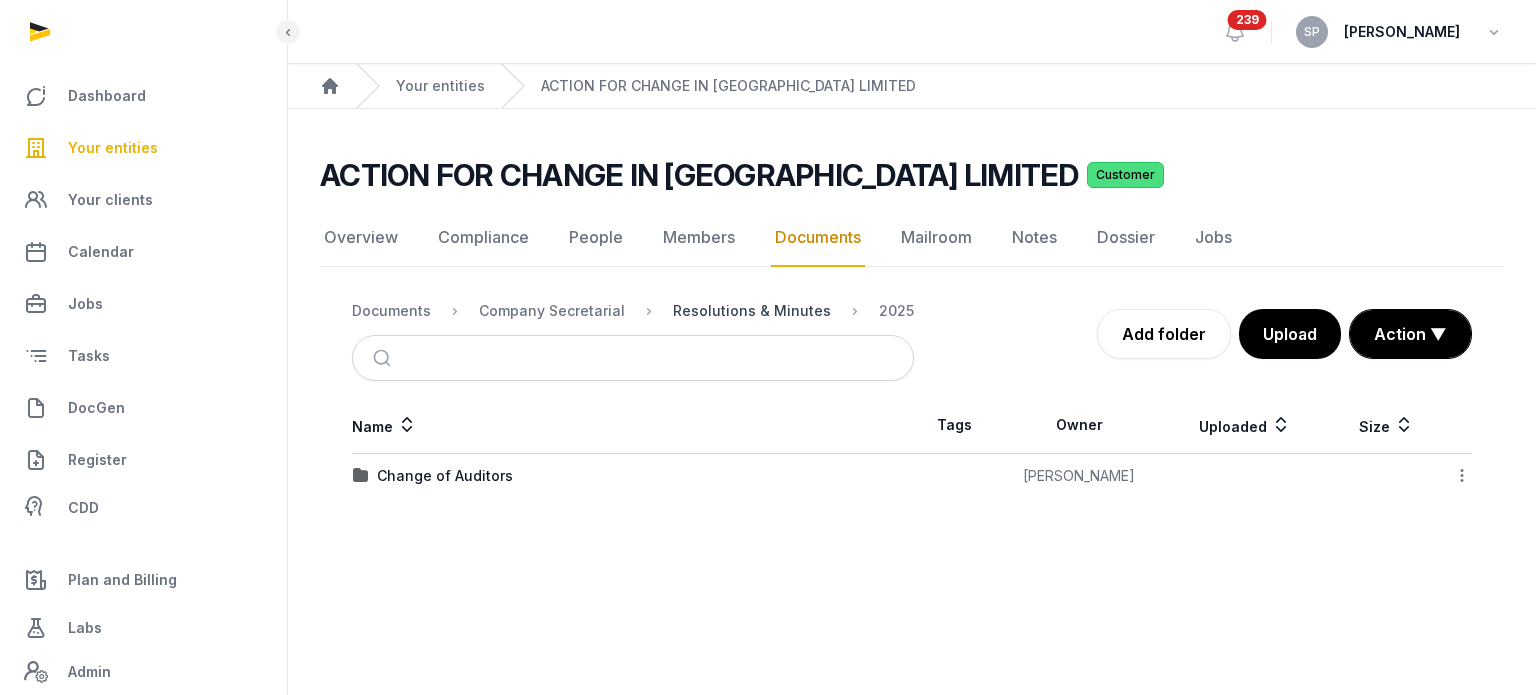 click on "Resolutions & Minutes" at bounding box center [752, 311] 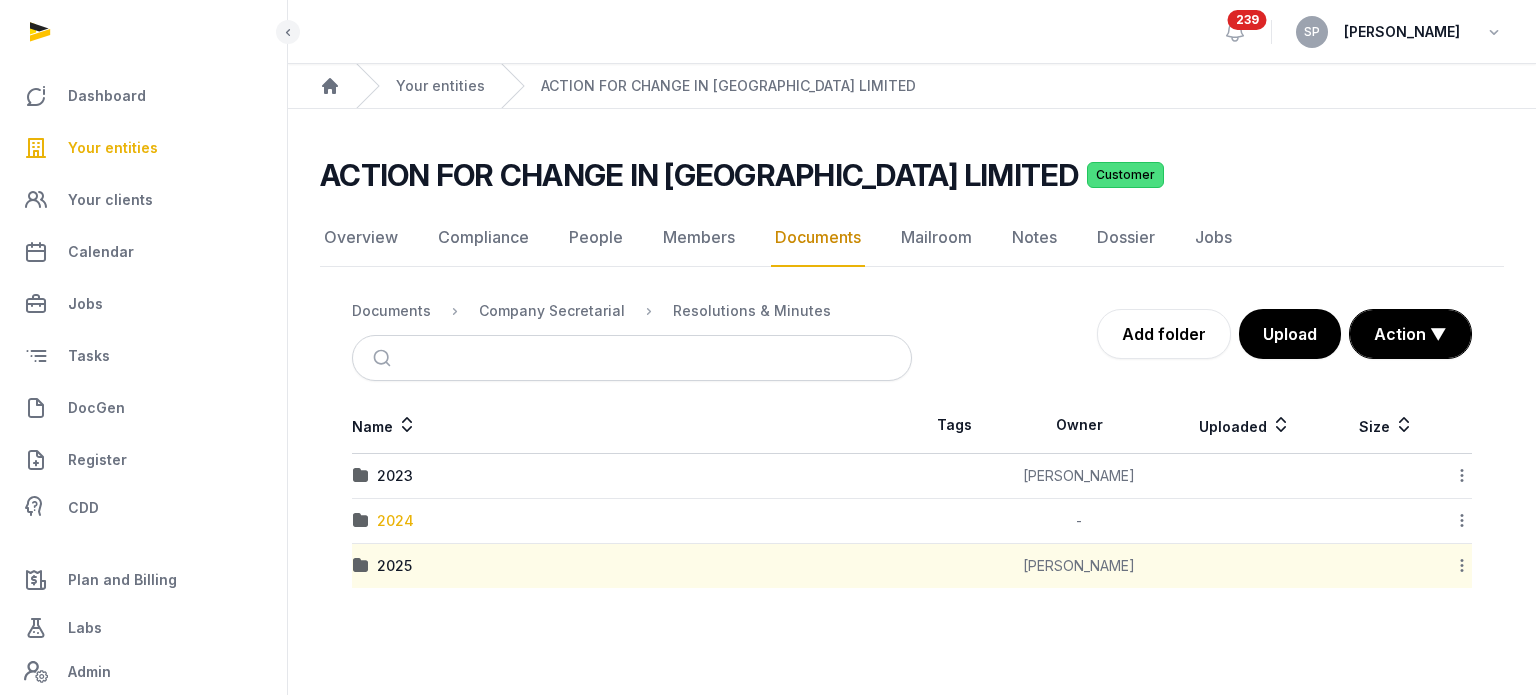 click on "2024" at bounding box center (395, 521) 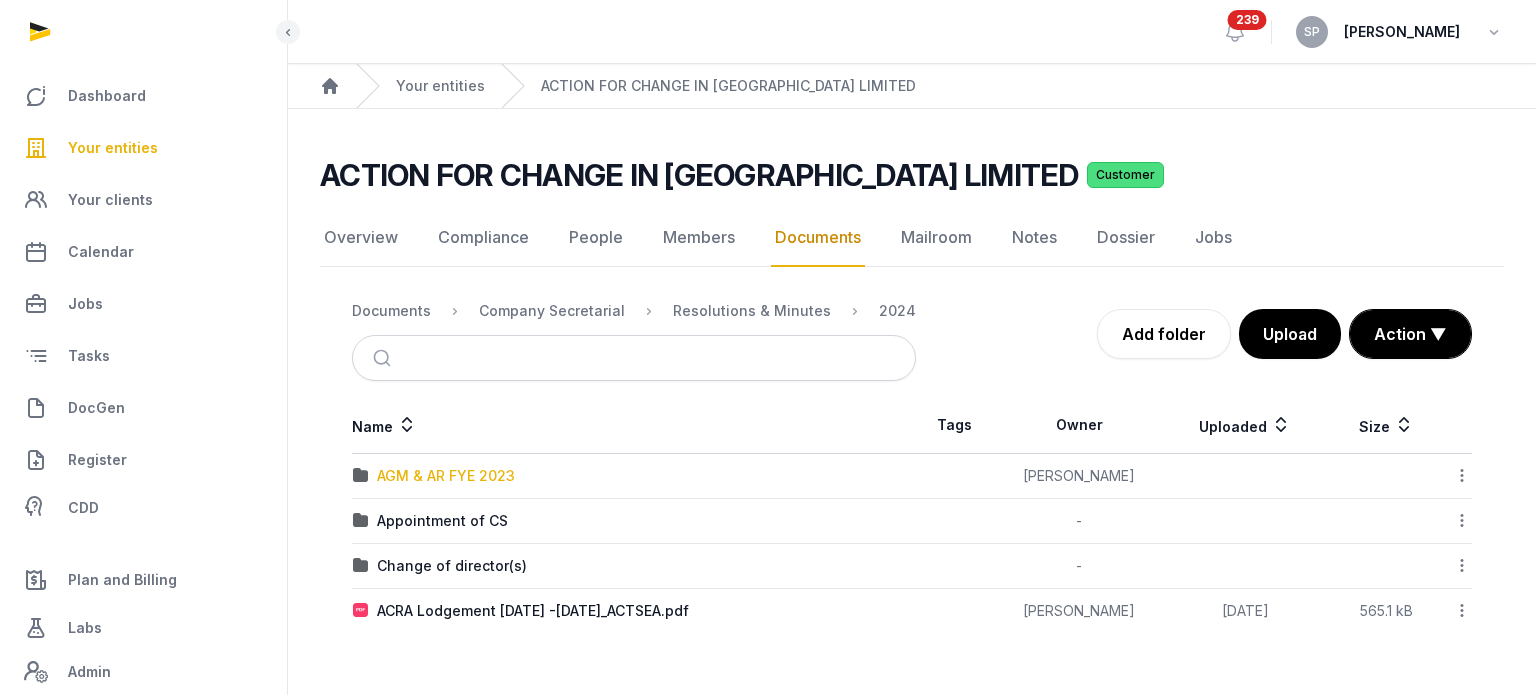 click on "AGM & AR FYE 2023" at bounding box center (446, 476) 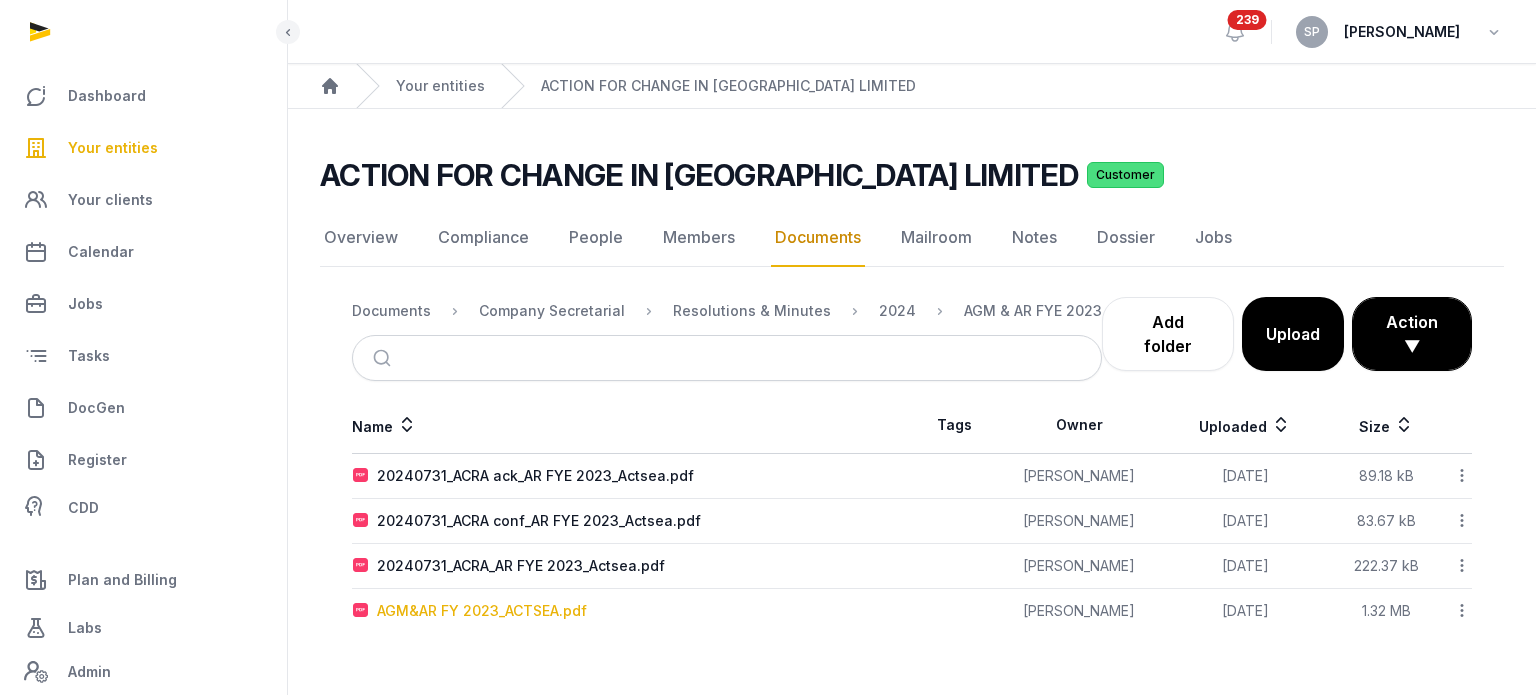 click on "AGM&AR FY 2023_ACTSEA.pdf" at bounding box center (482, 611) 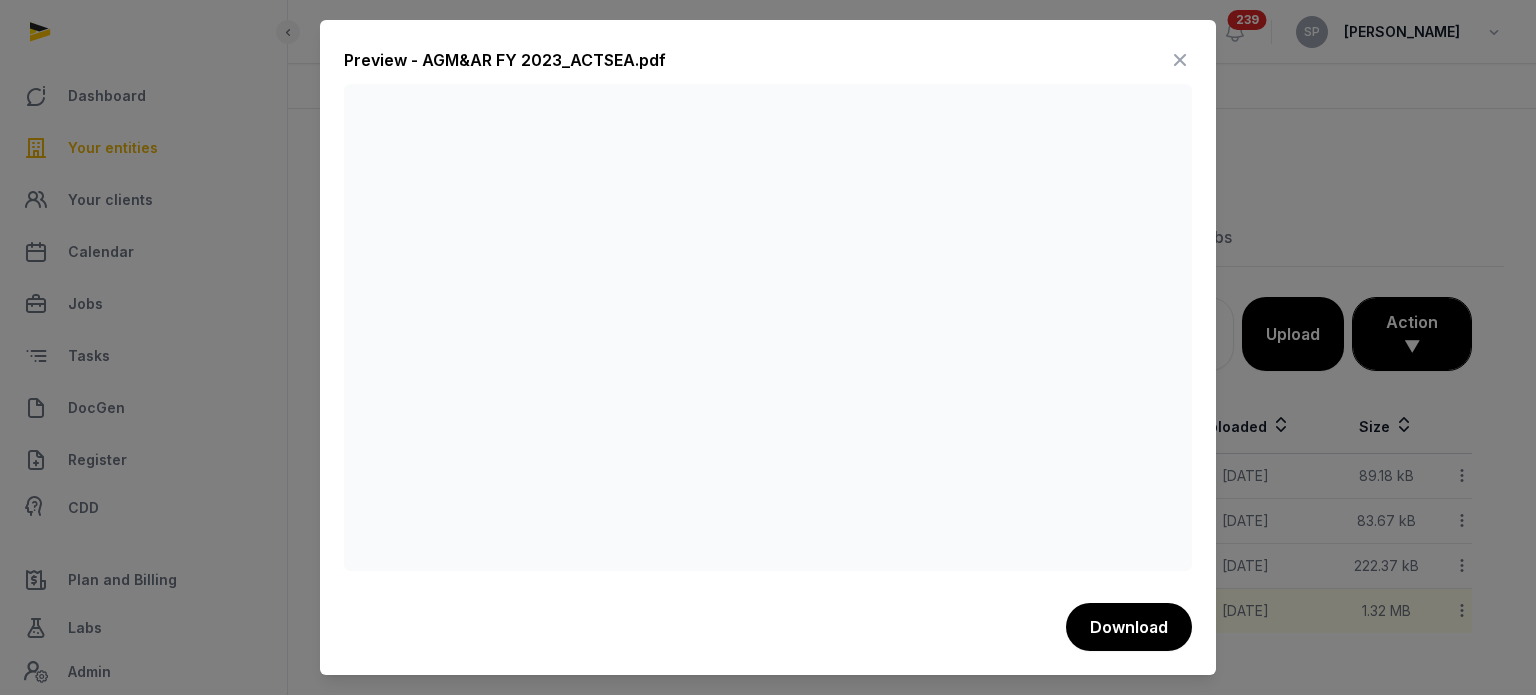 click at bounding box center (1180, 60) 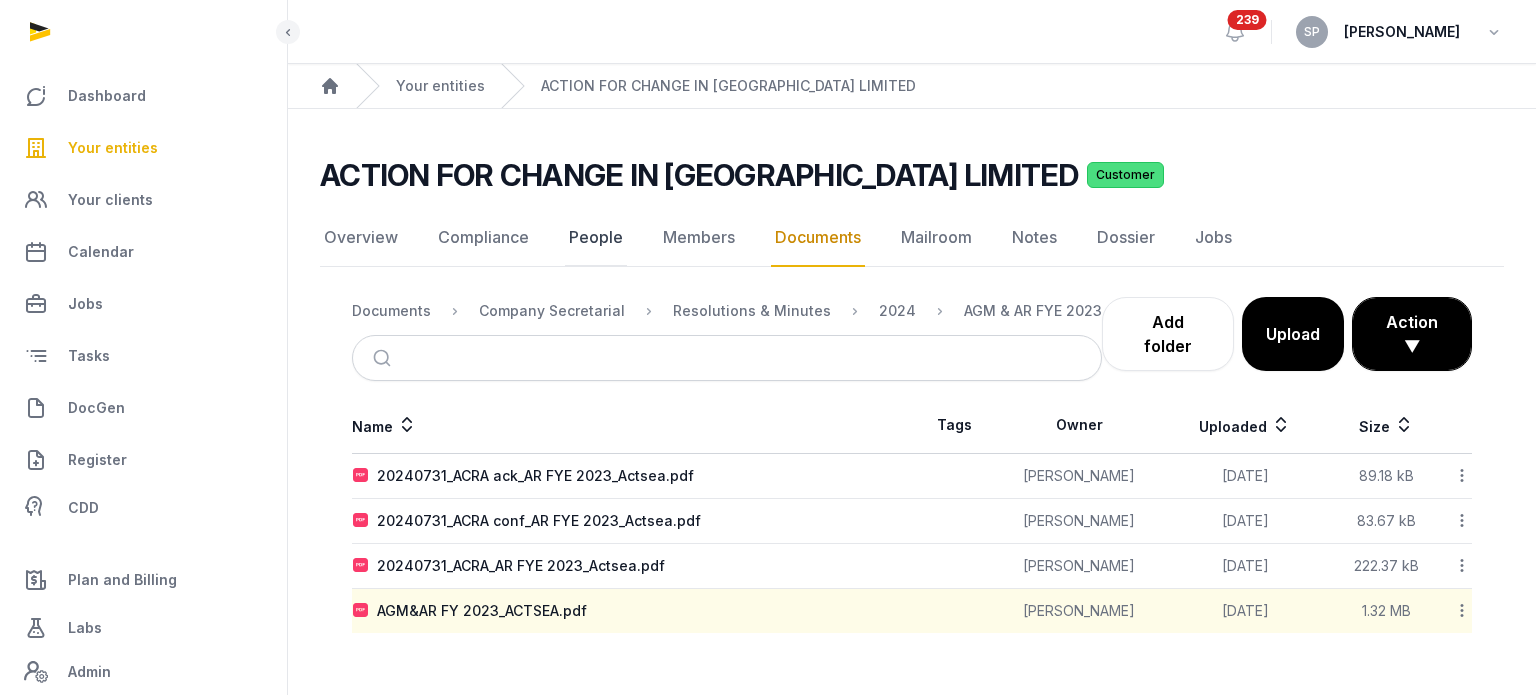 click on "People" 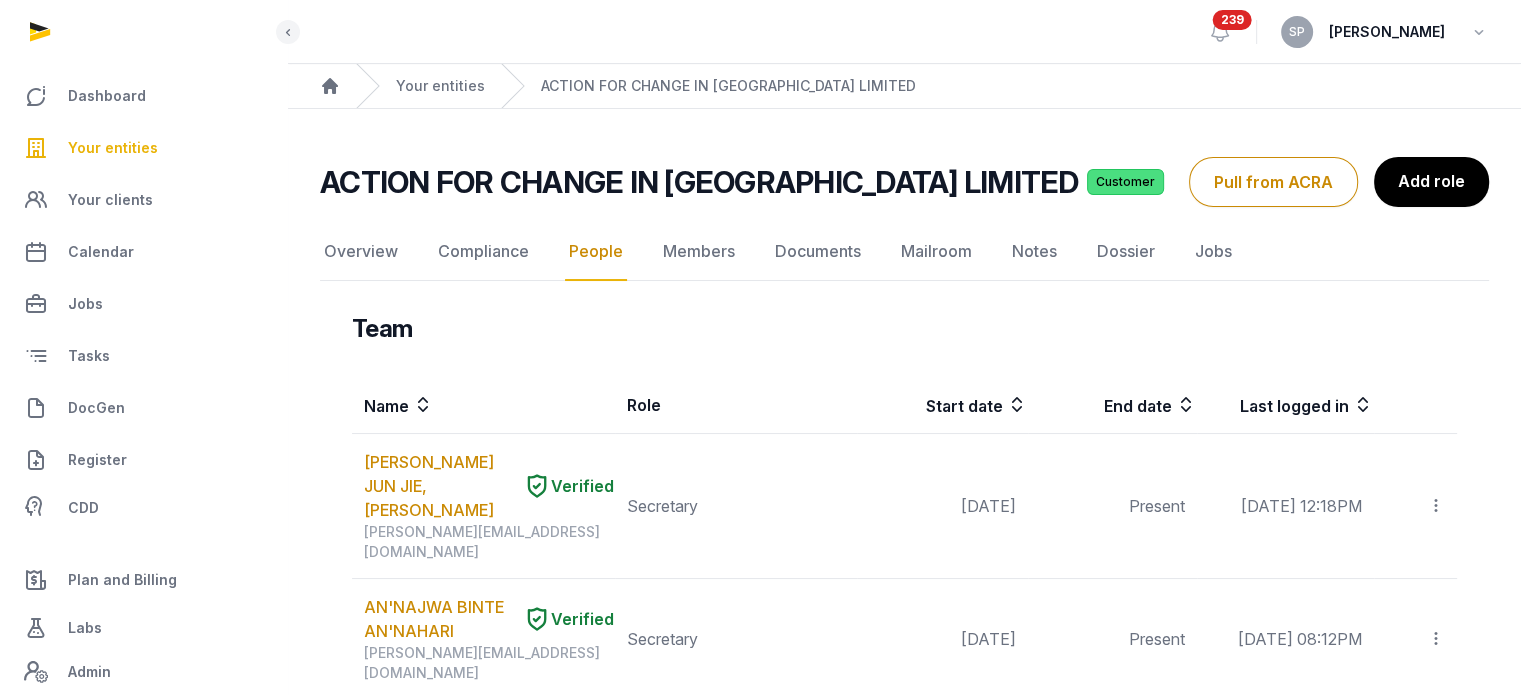 click on "Pull from ACRA" at bounding box center (1273, 182) 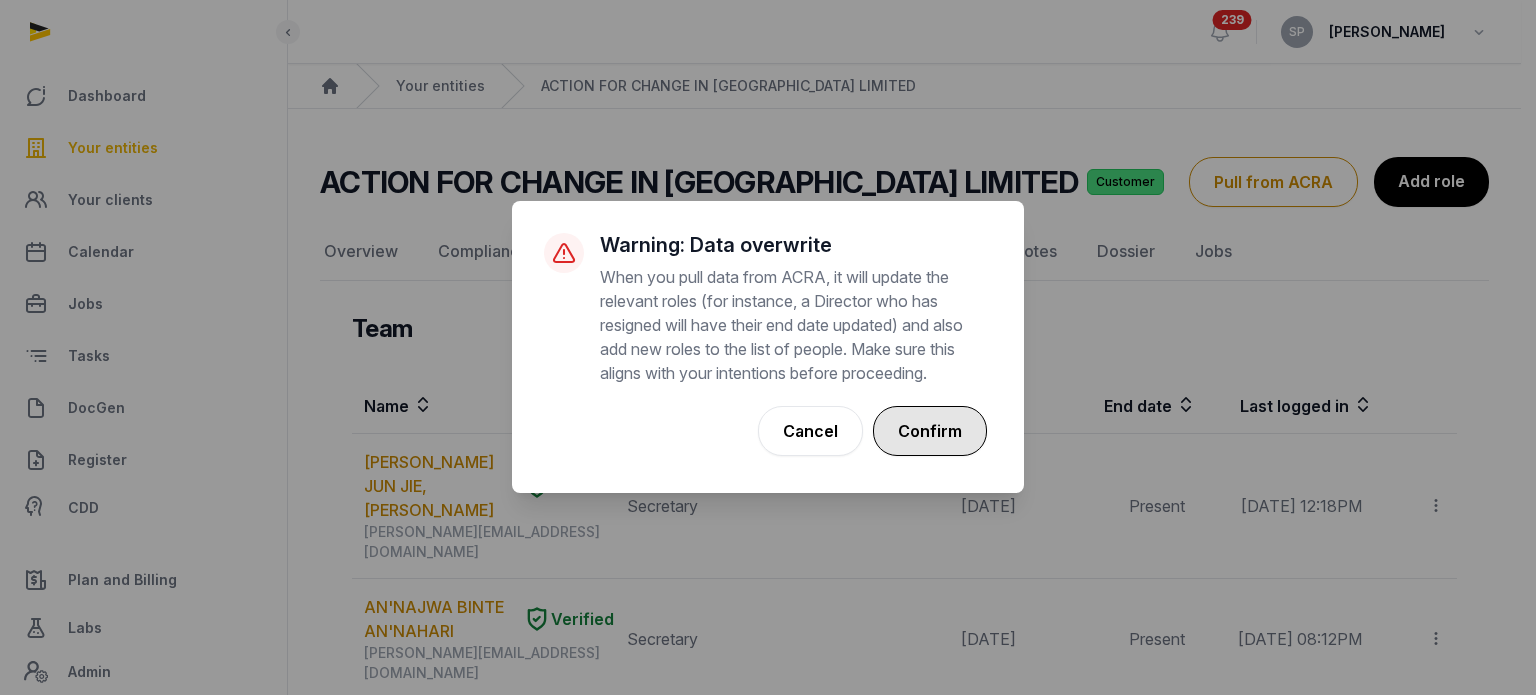 click on "Confirm" at bounding box center (930, 431) 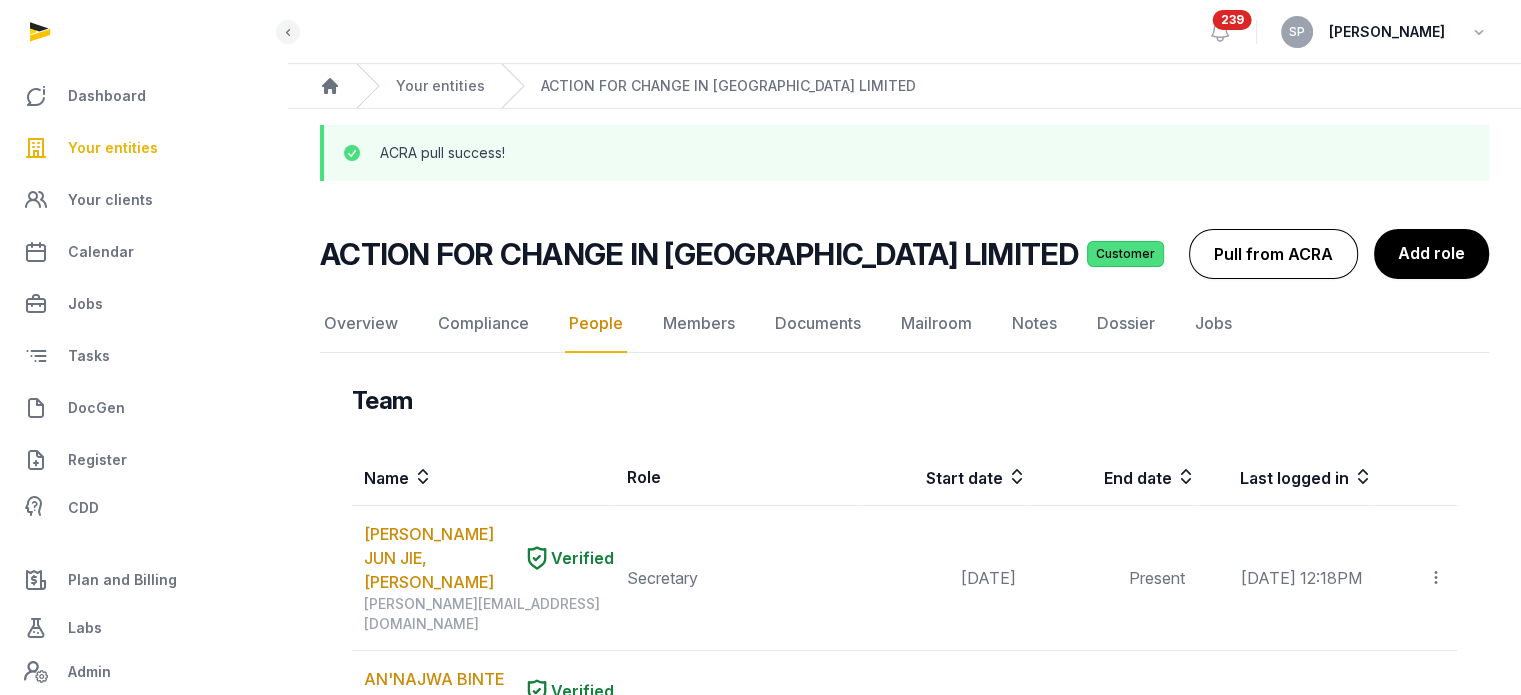 click on "Pull from ACRA" at bounding box center (1273, 254) 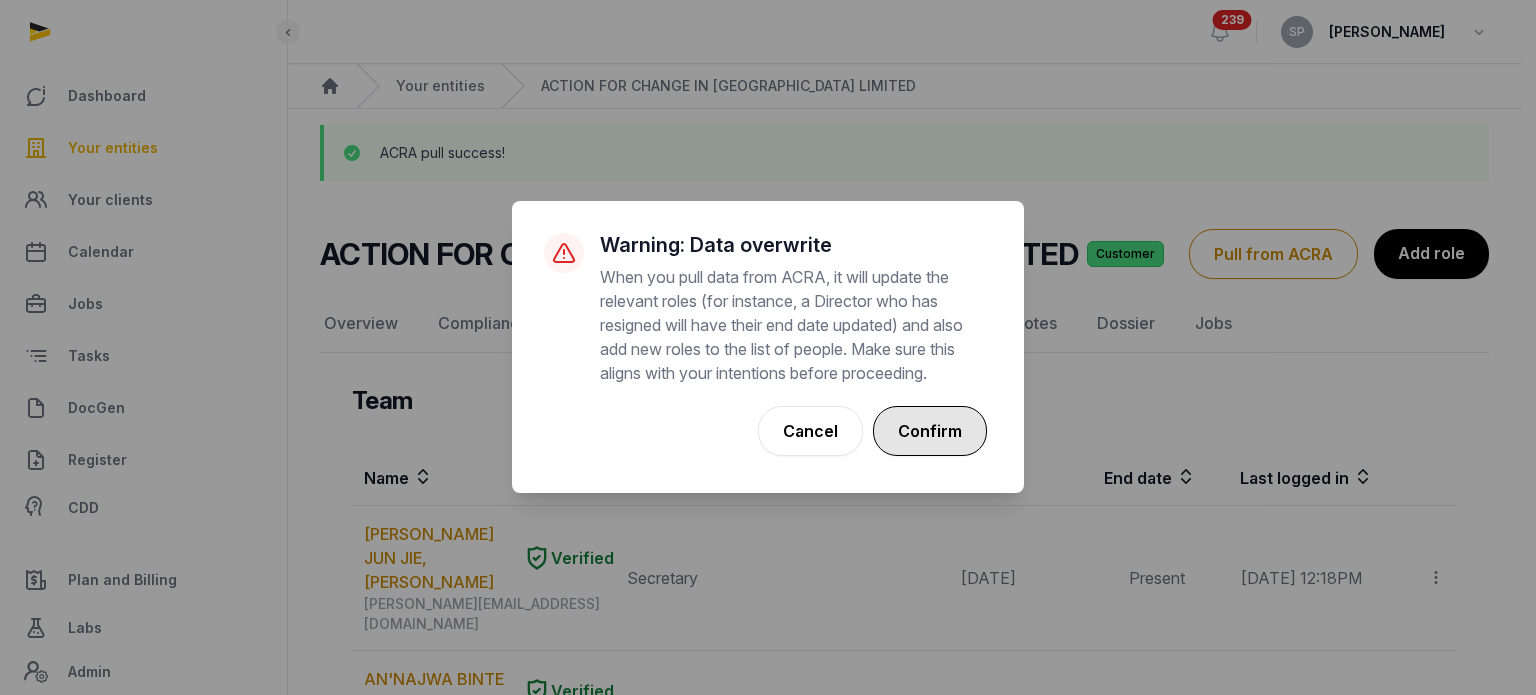click on "Confirm" at bounding box center [930, 431] 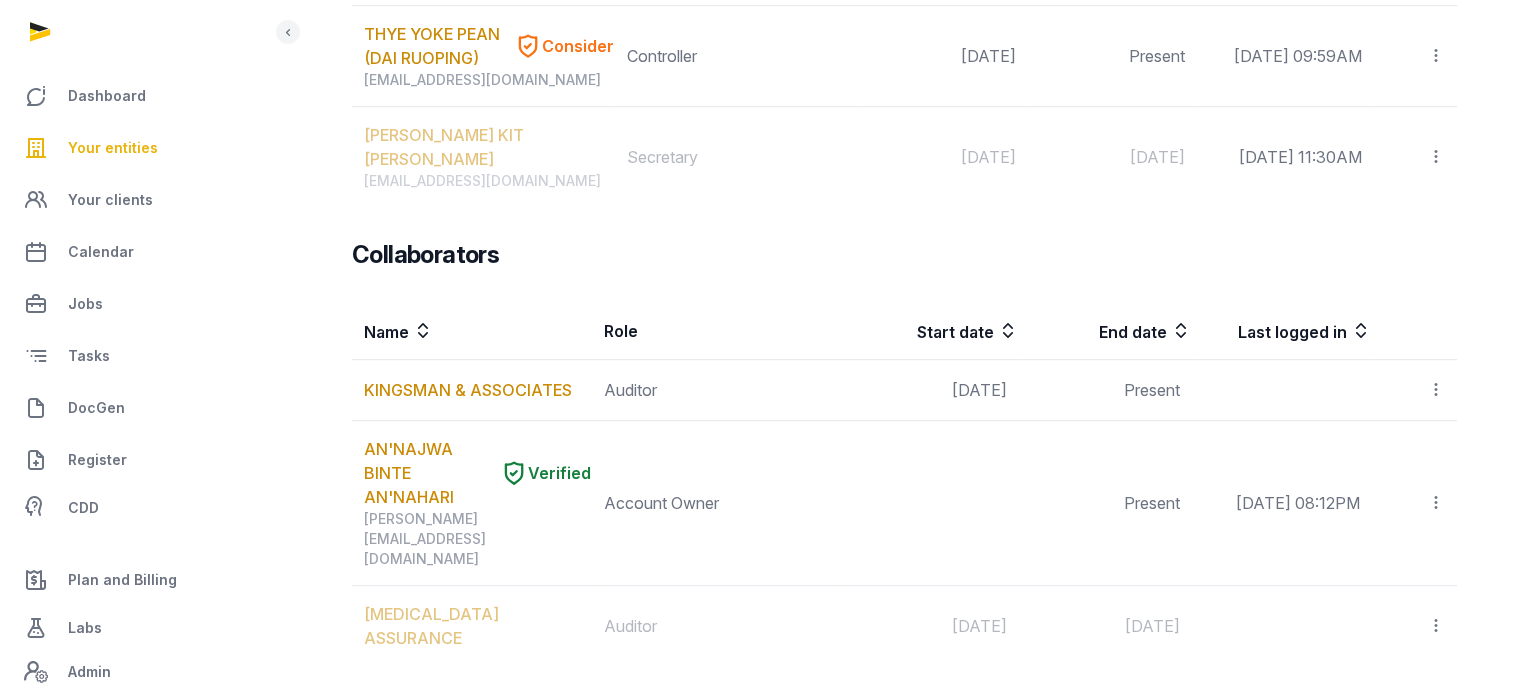 scroll, scrollTop: 1048, scrollLeft: 0, axis: vertical 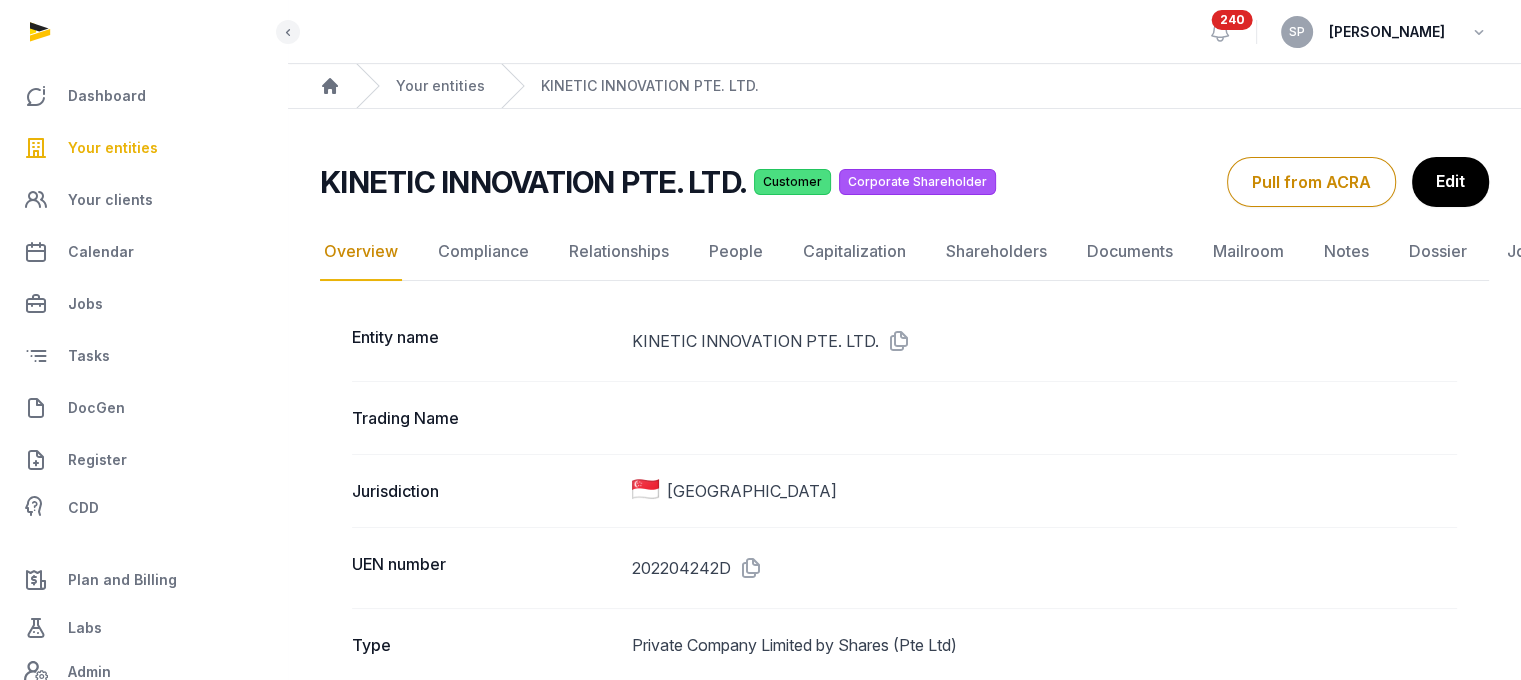 click on "Your entities" at bounding box center (113, 148) 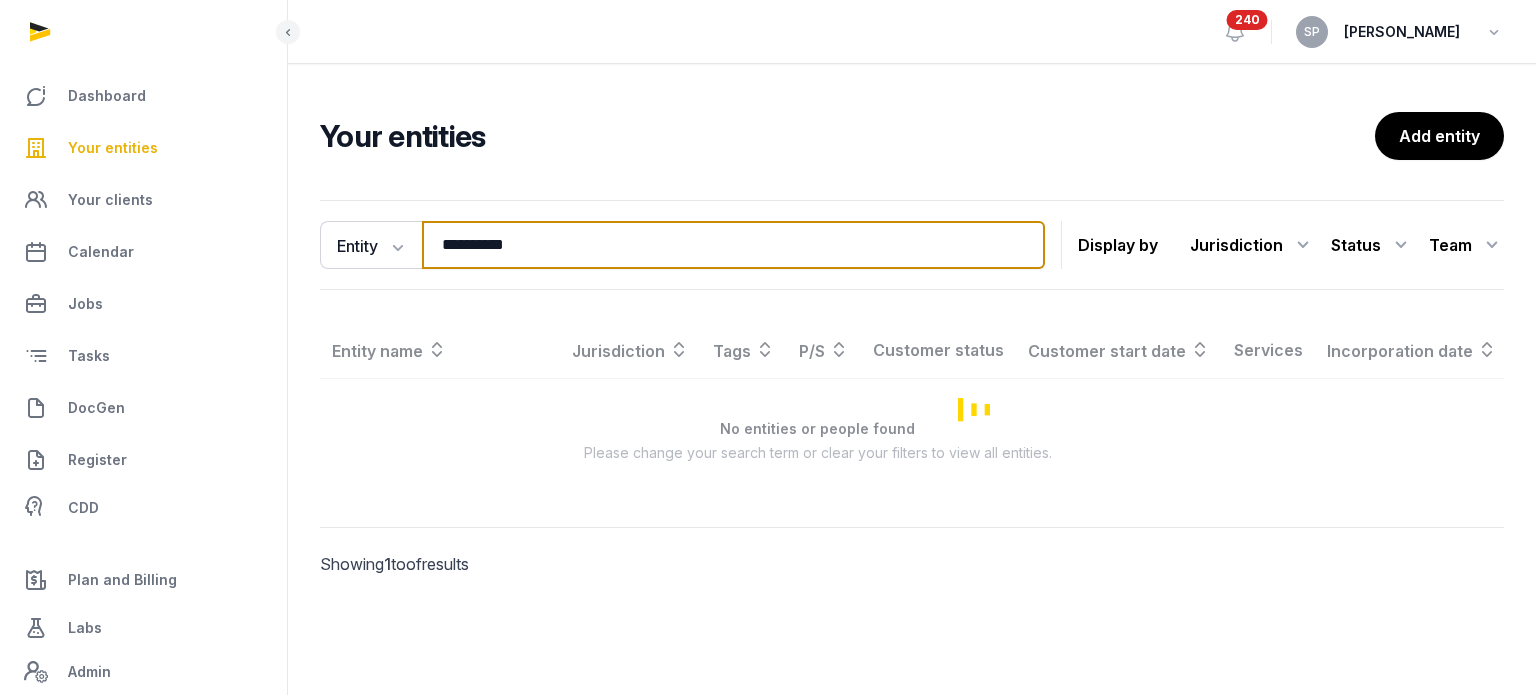 click on "**********" at bounding box center [733, 245] 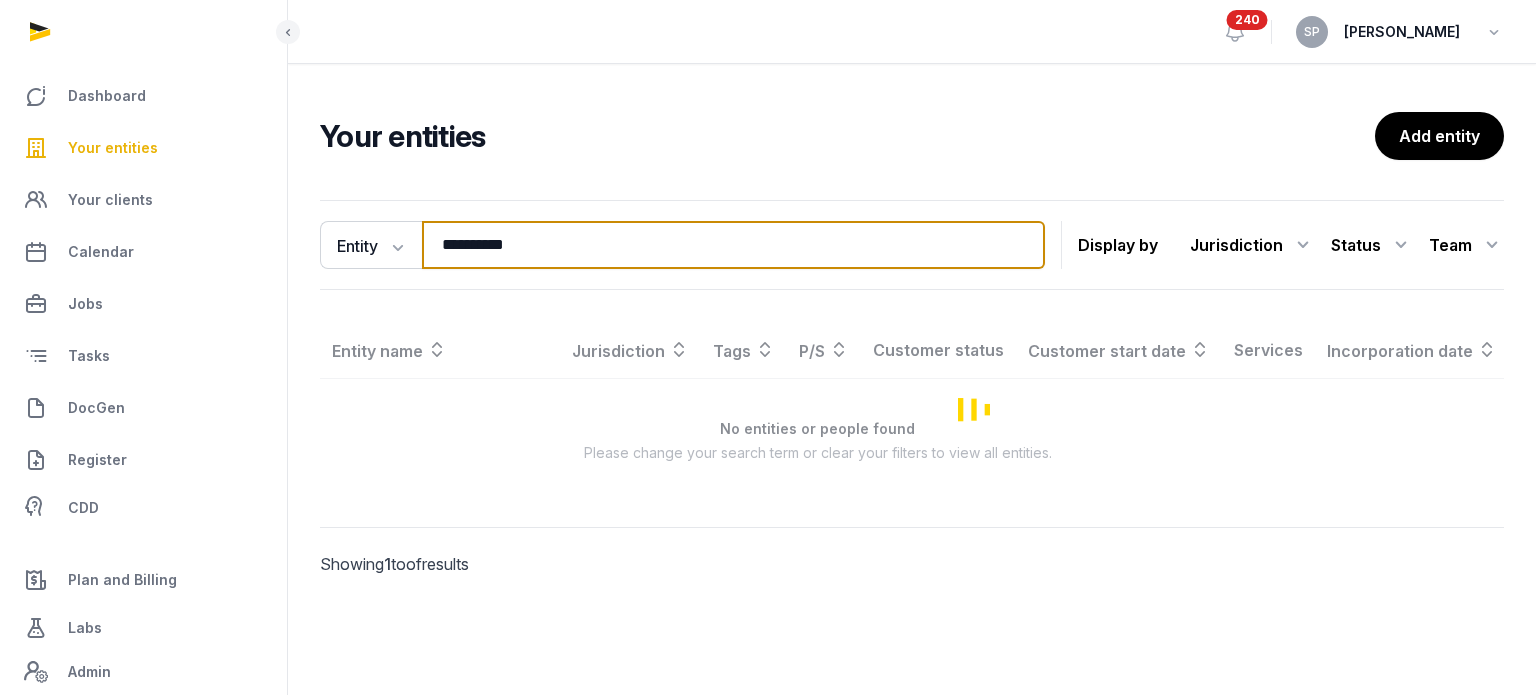 click on "**********" at bounding box center (733, 245) 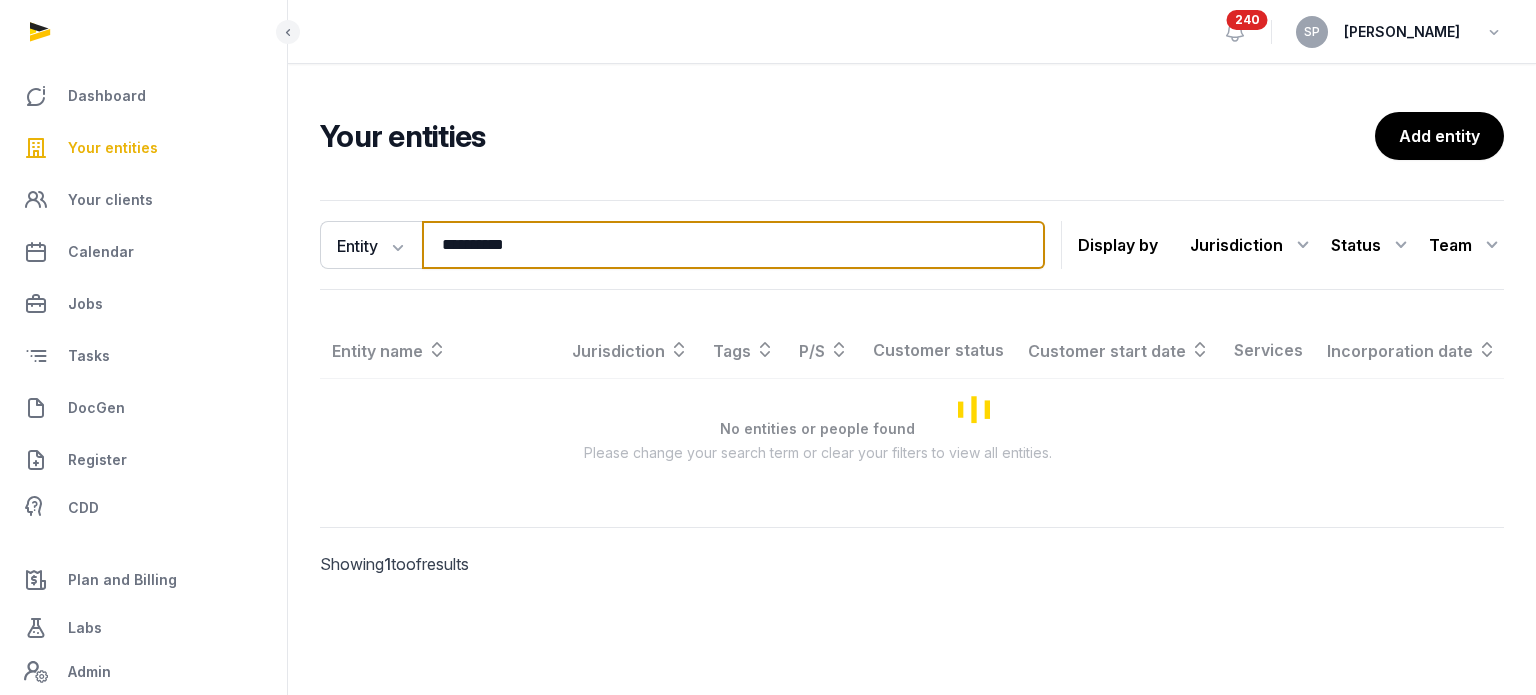 click on "**********" at bounding box center [733, 245] 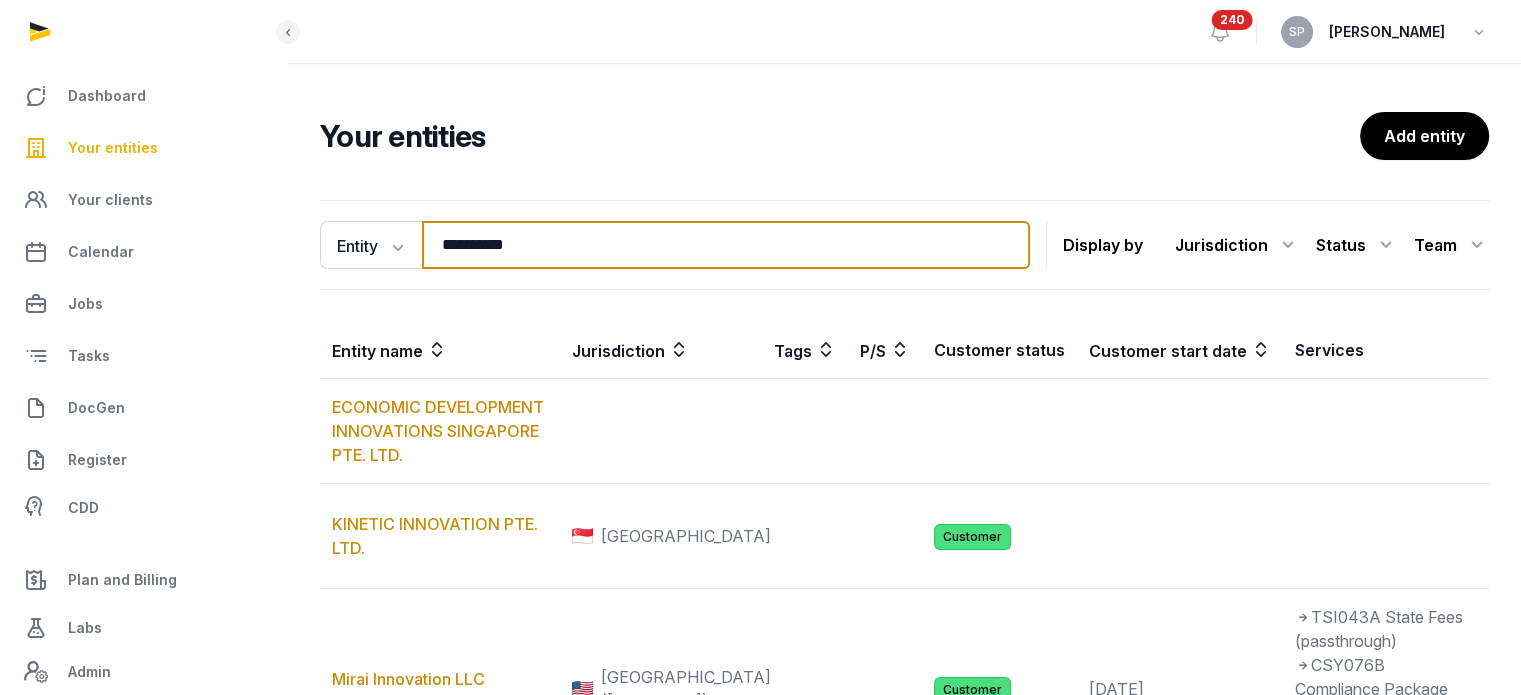 type on "*" 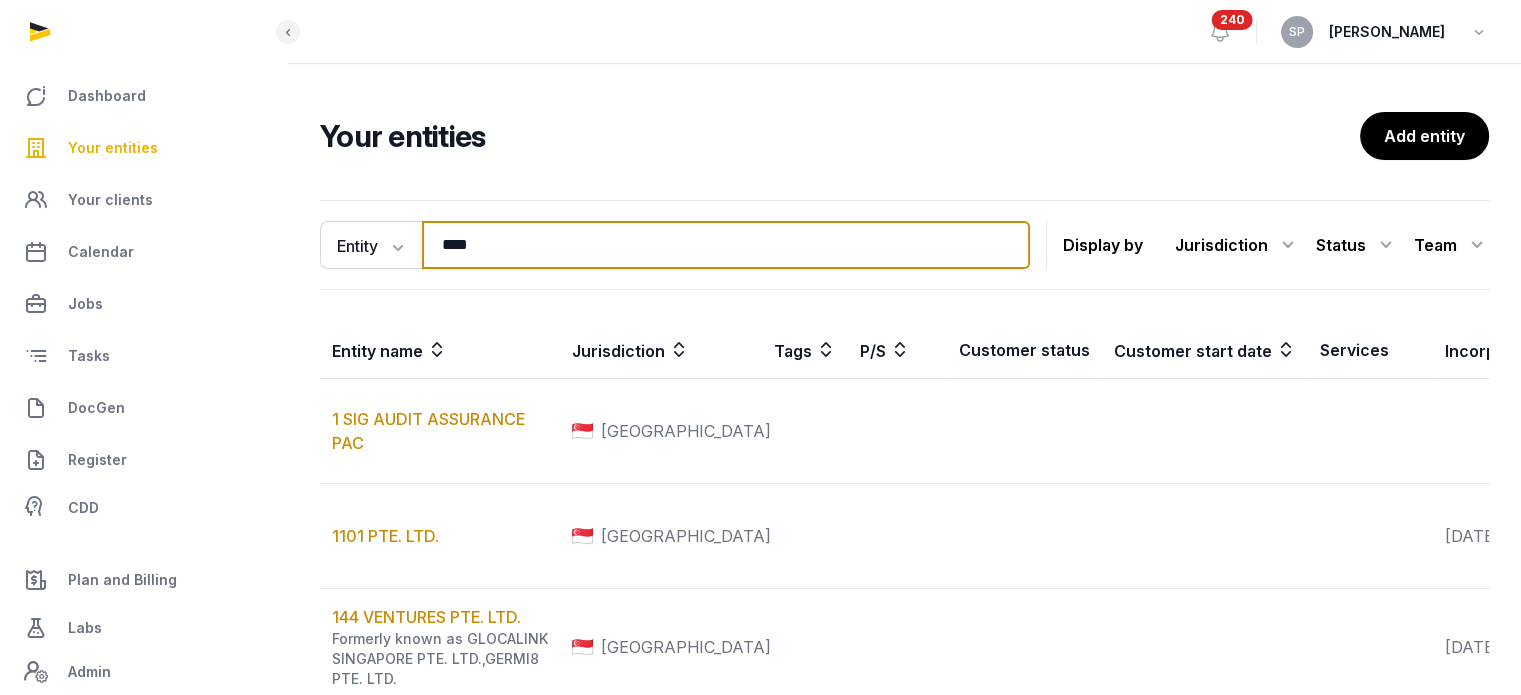 type on "****" 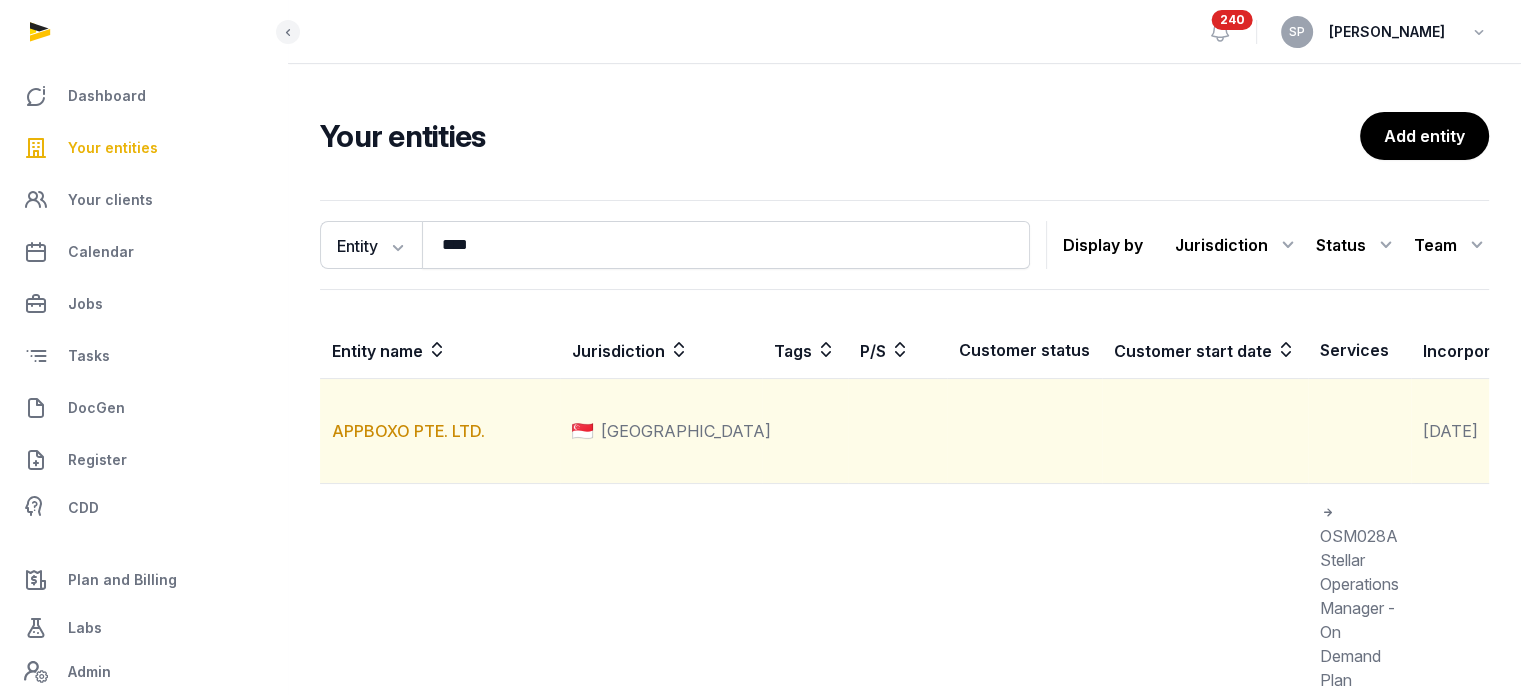 click on "APPBOXO PTE. LTD." at bounding box center (440, 431) 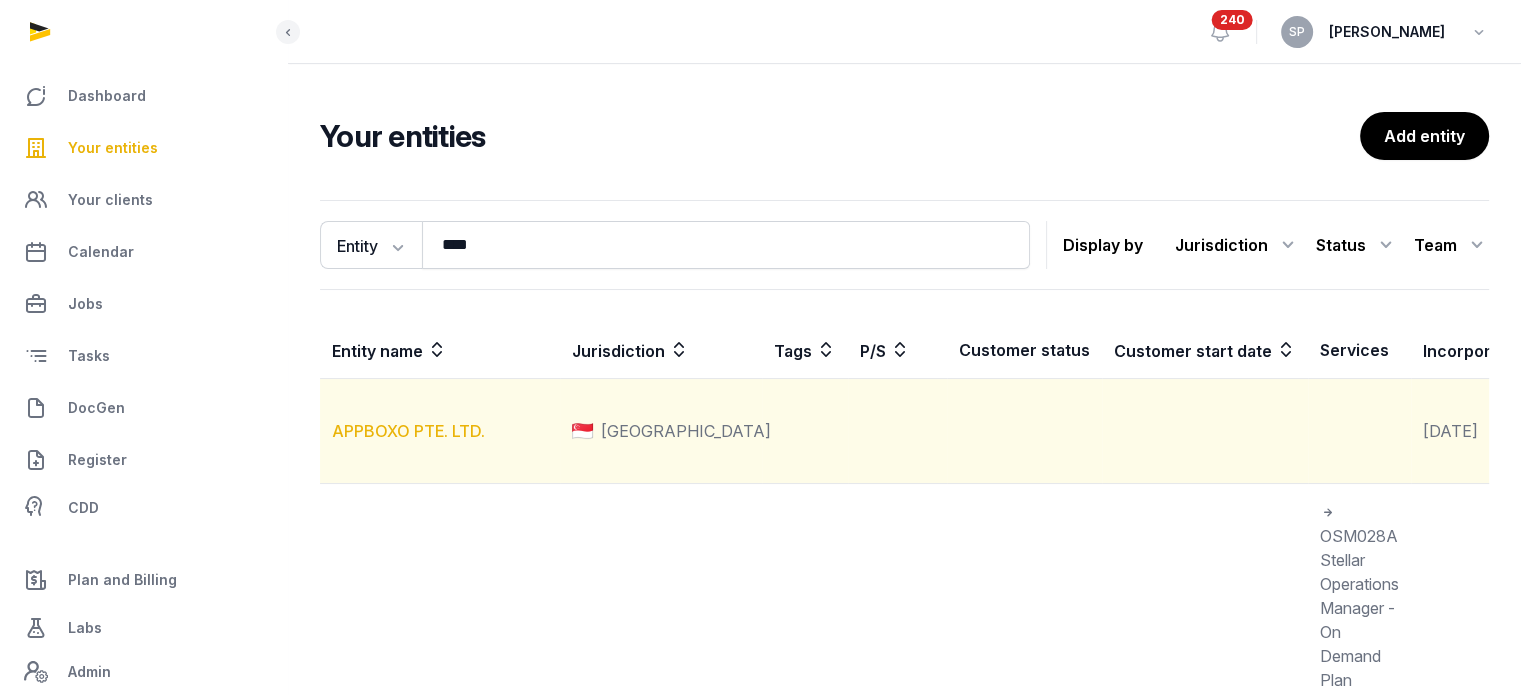 click on "APPBOXO PTE. LTD." at bounding box center (408, 431) 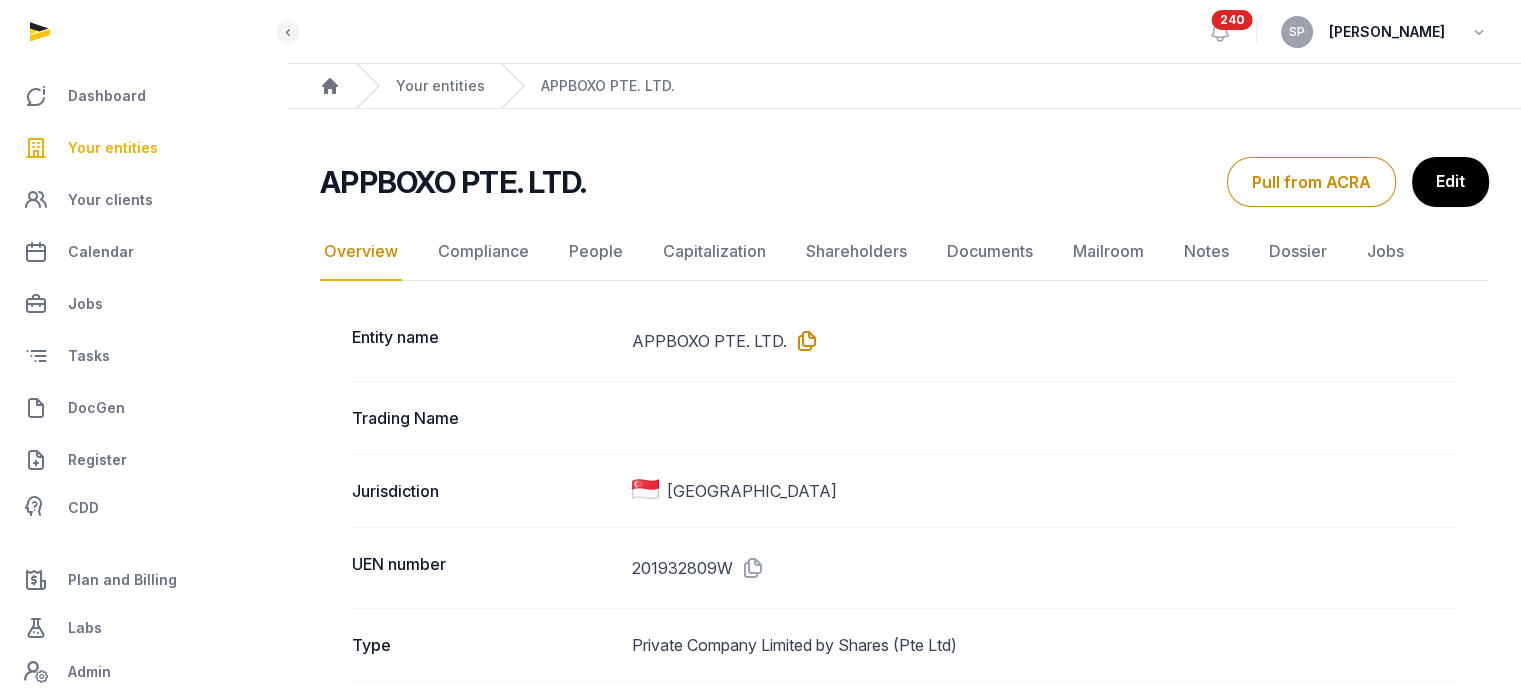 click at bounding box center [803, 341] 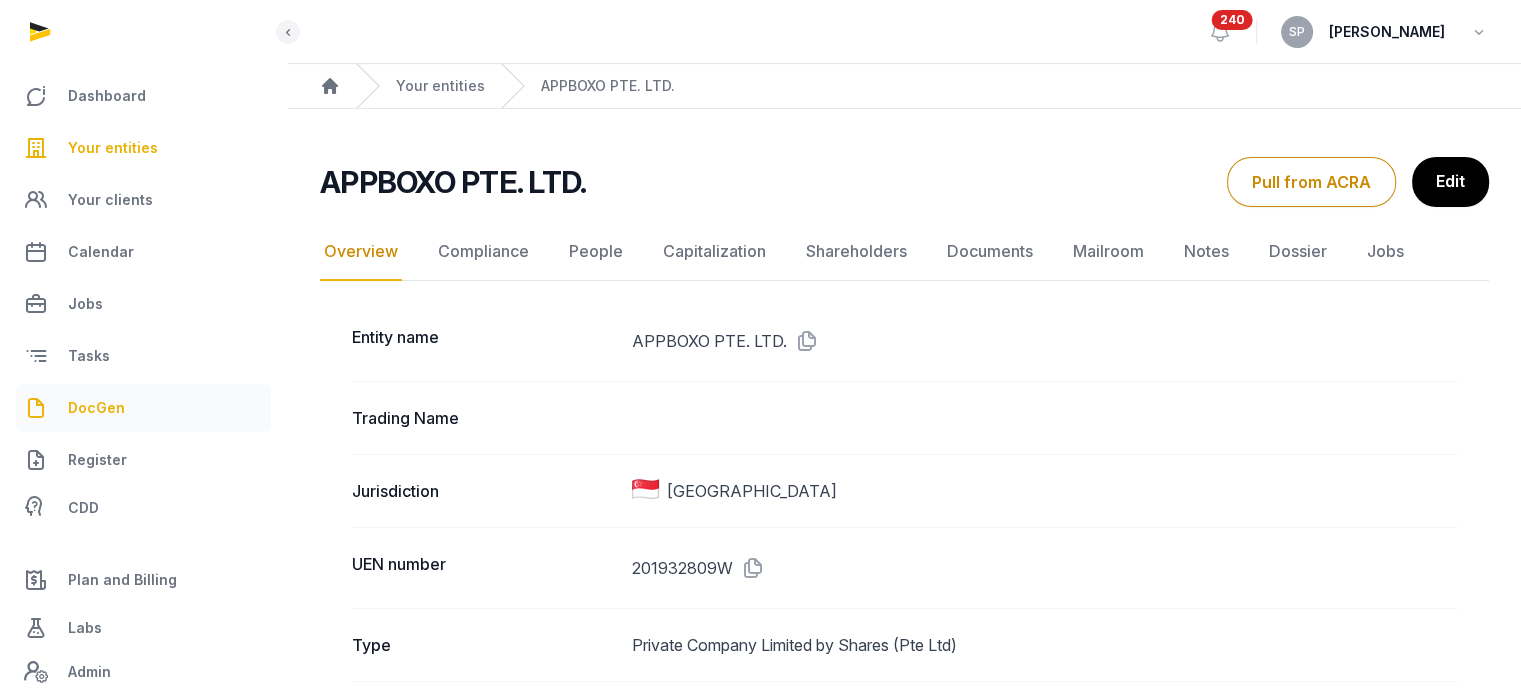 click on "DocGen" at bounding box center (96, 408) 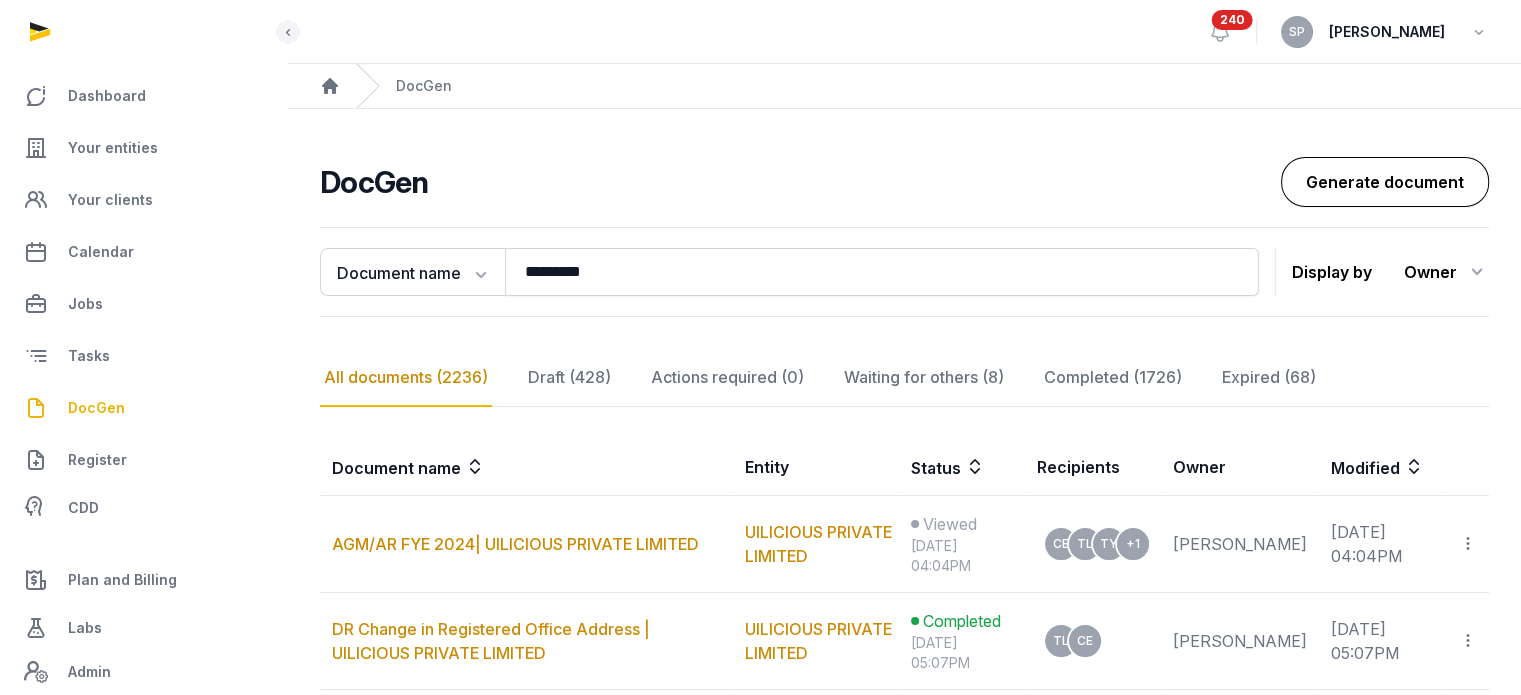 click on "Generate document" at bounding box center (1385, 182) 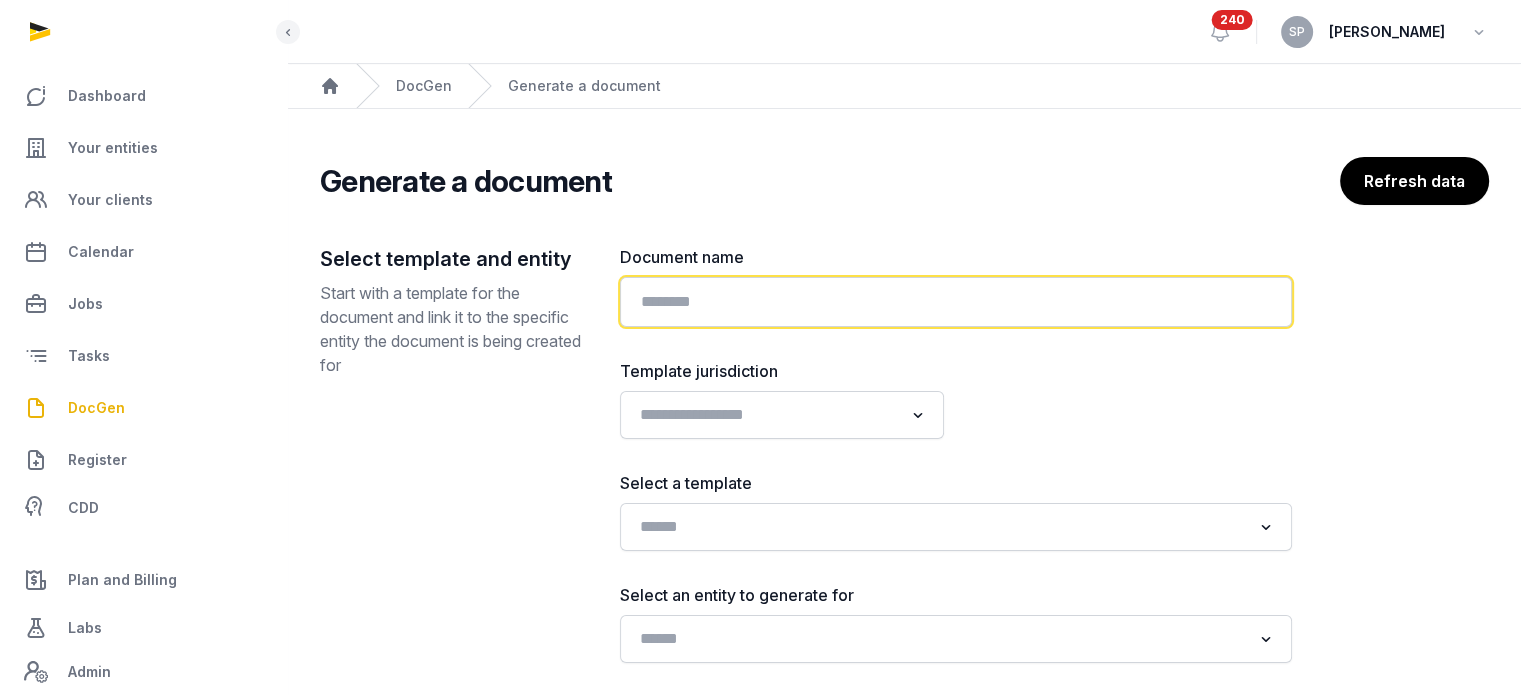 click 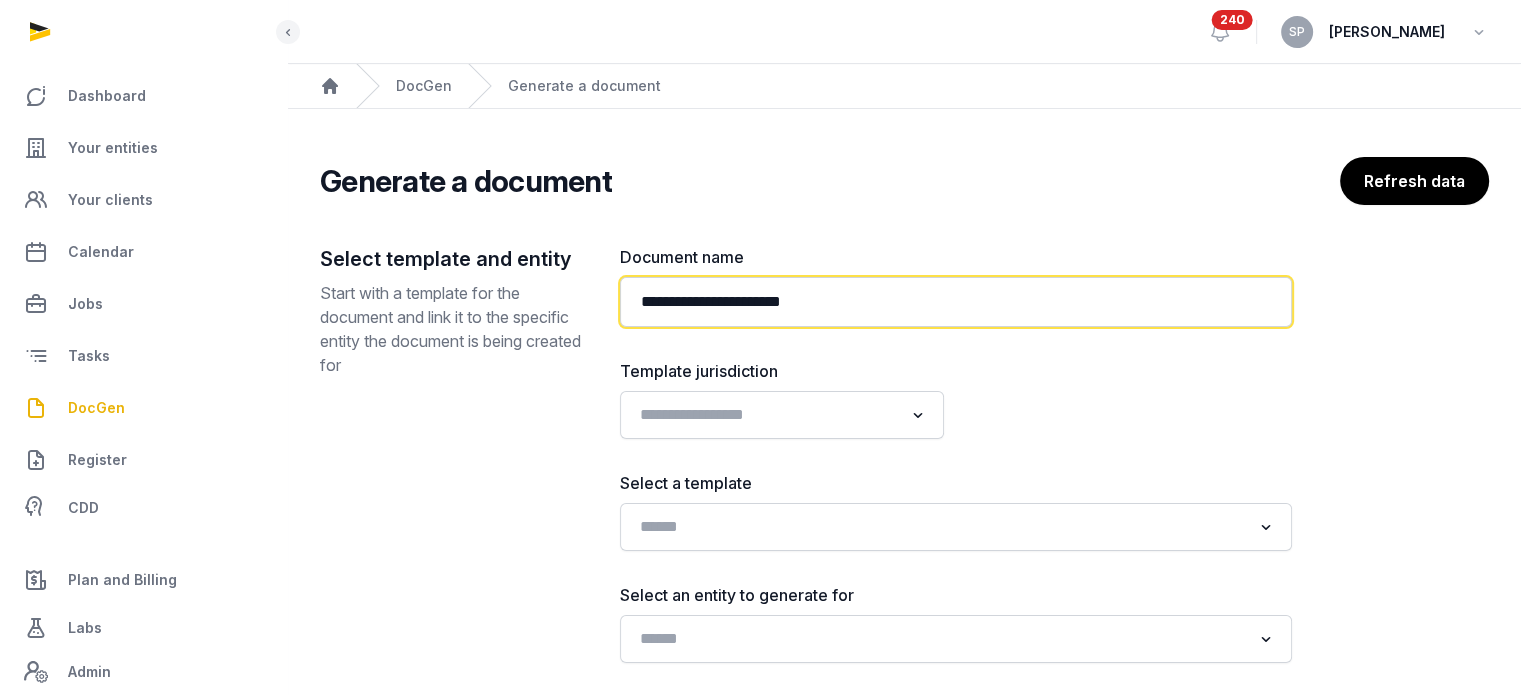 type on "**********" 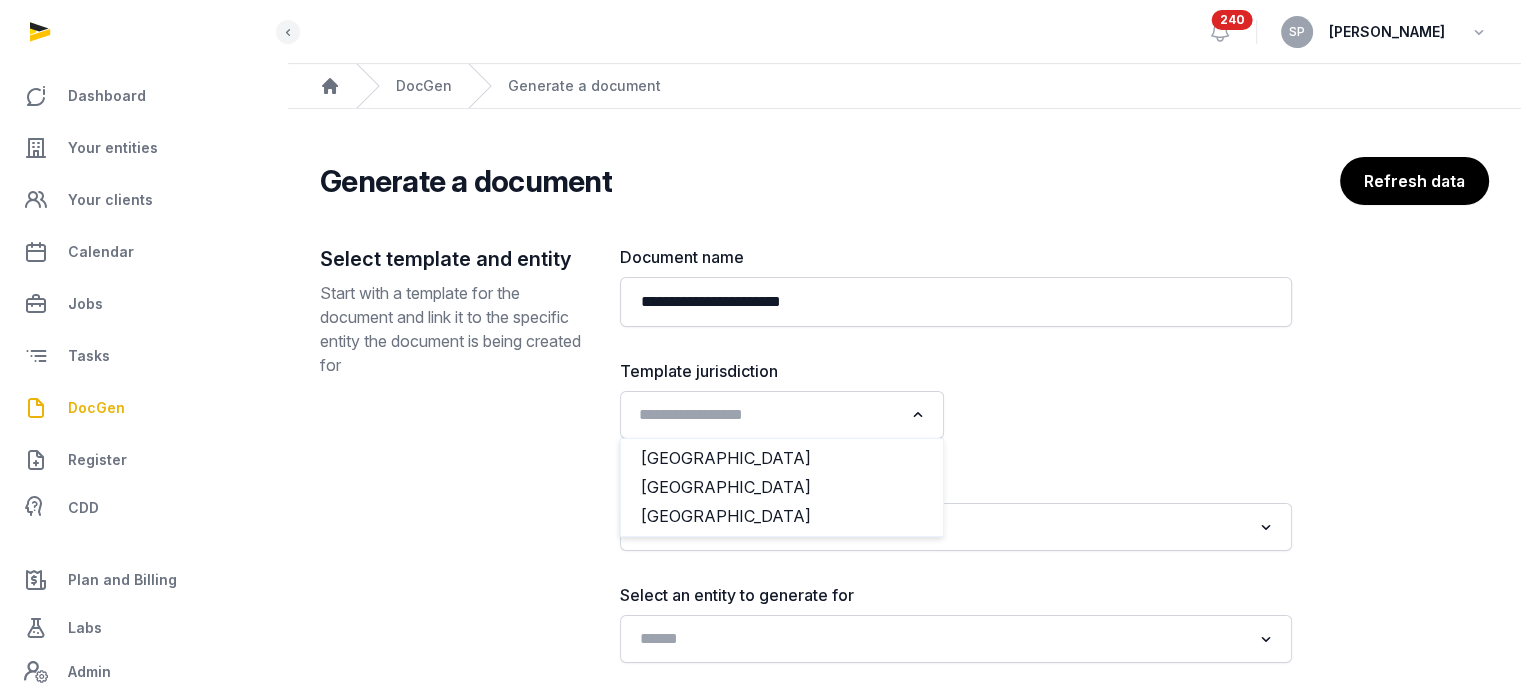 click at bounding box center [918, 415] 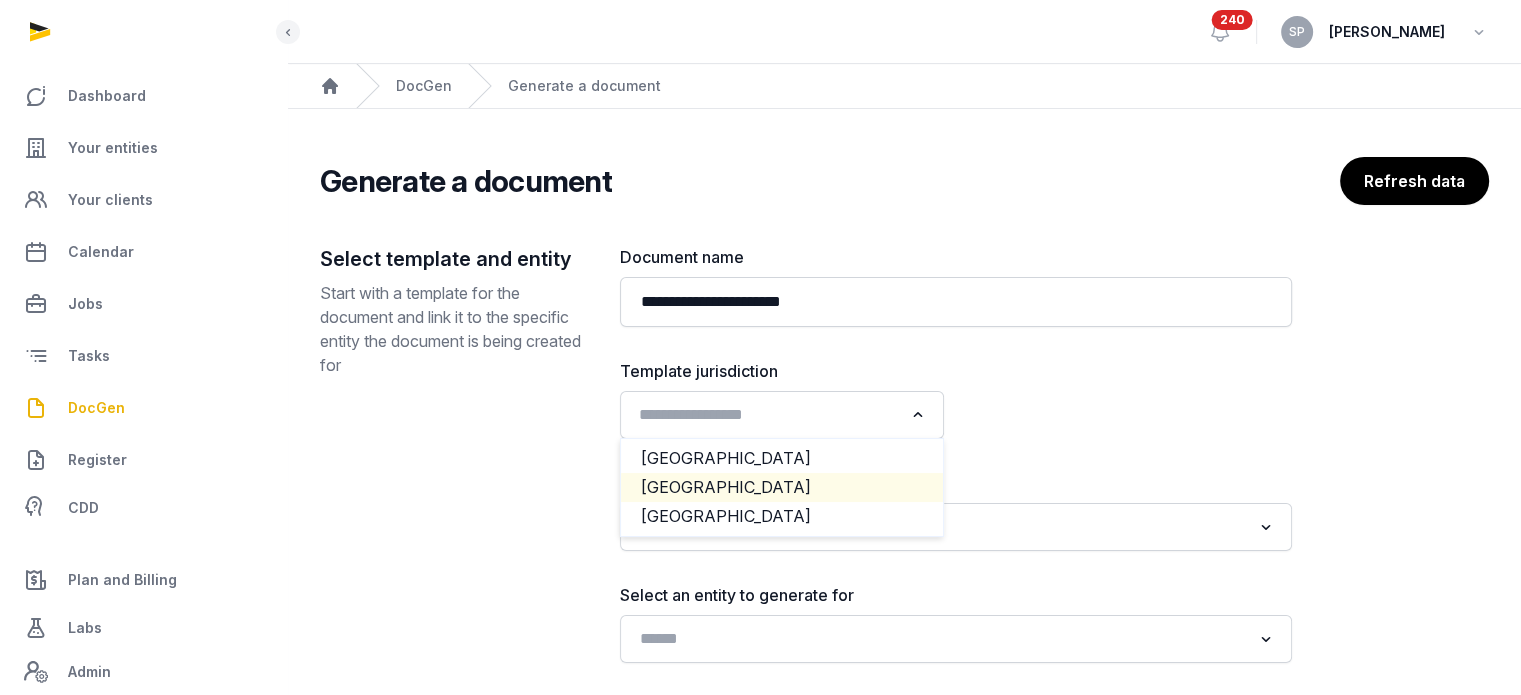 click on "[GEOGRAPHIC_DATA]" 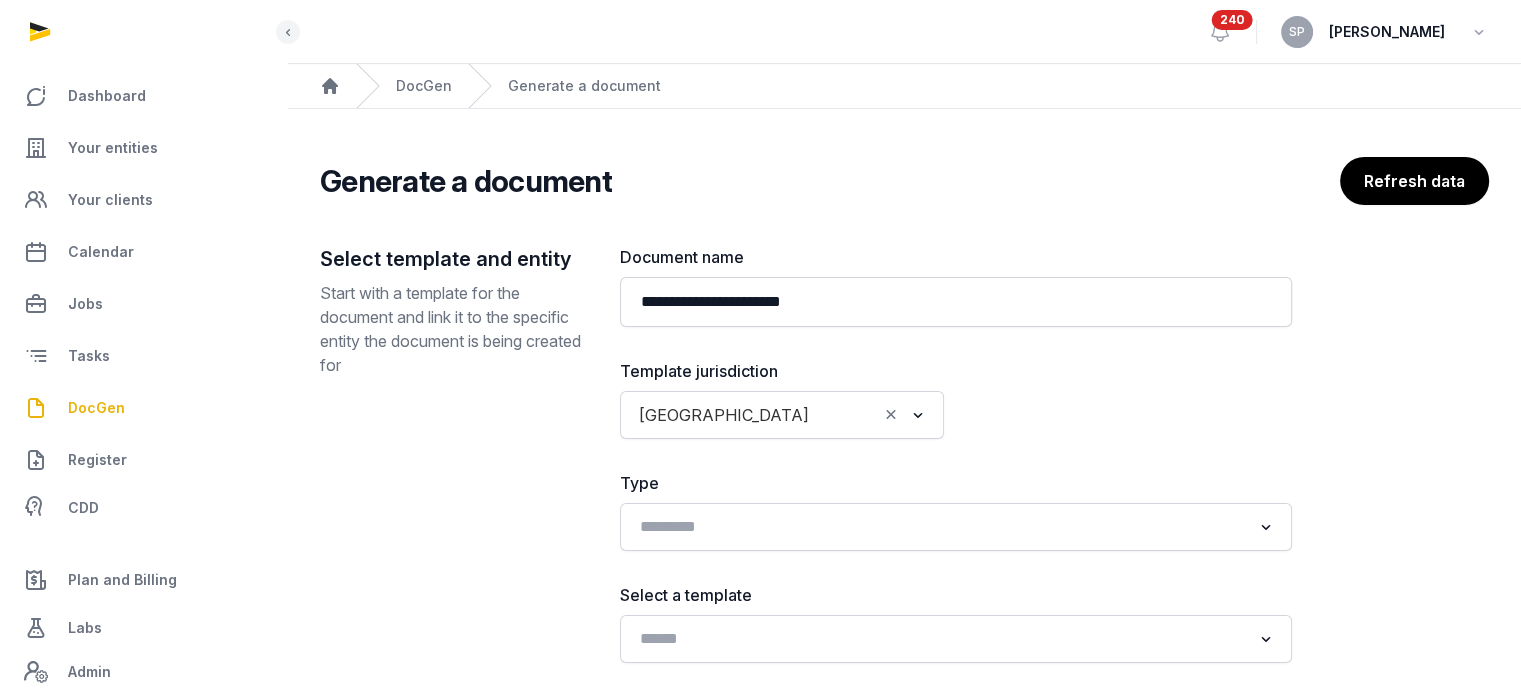 scroll, scrollTop: 241, scrollLeft: 0, axis: vertical 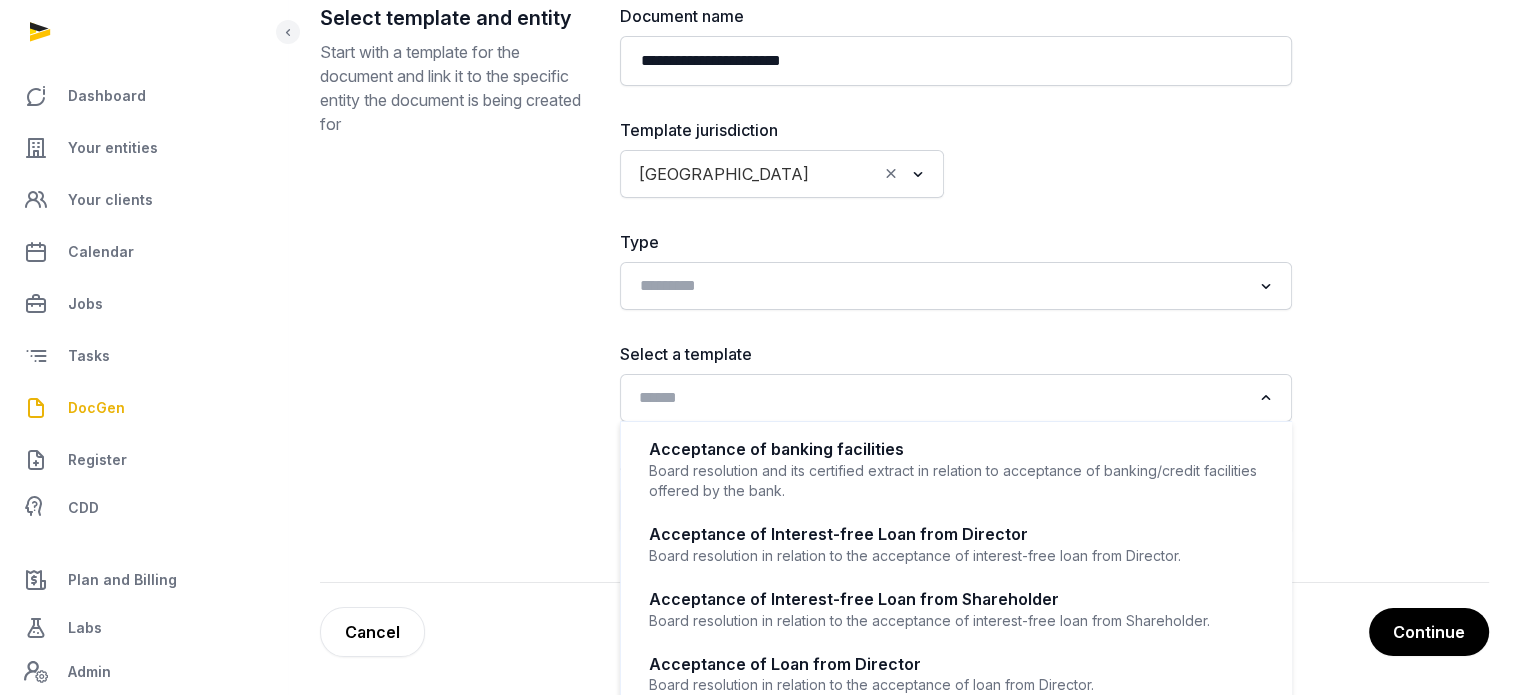 click 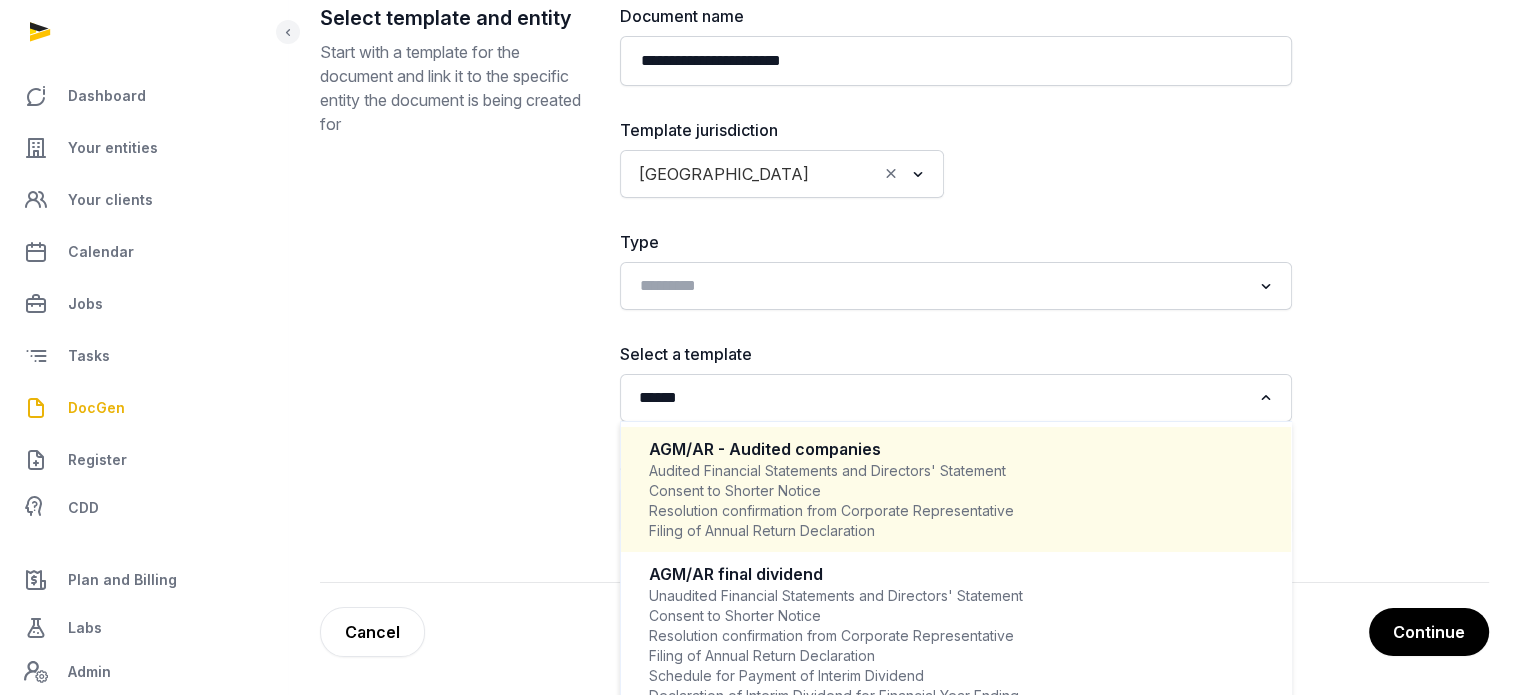 click on "Audited Financial Statements and Directors' Statement
Consent to Shorter Notice
Resolution confirmation from Corporate Representative
Filing of Annual Return Declaration" at bounding box center (956, 501) 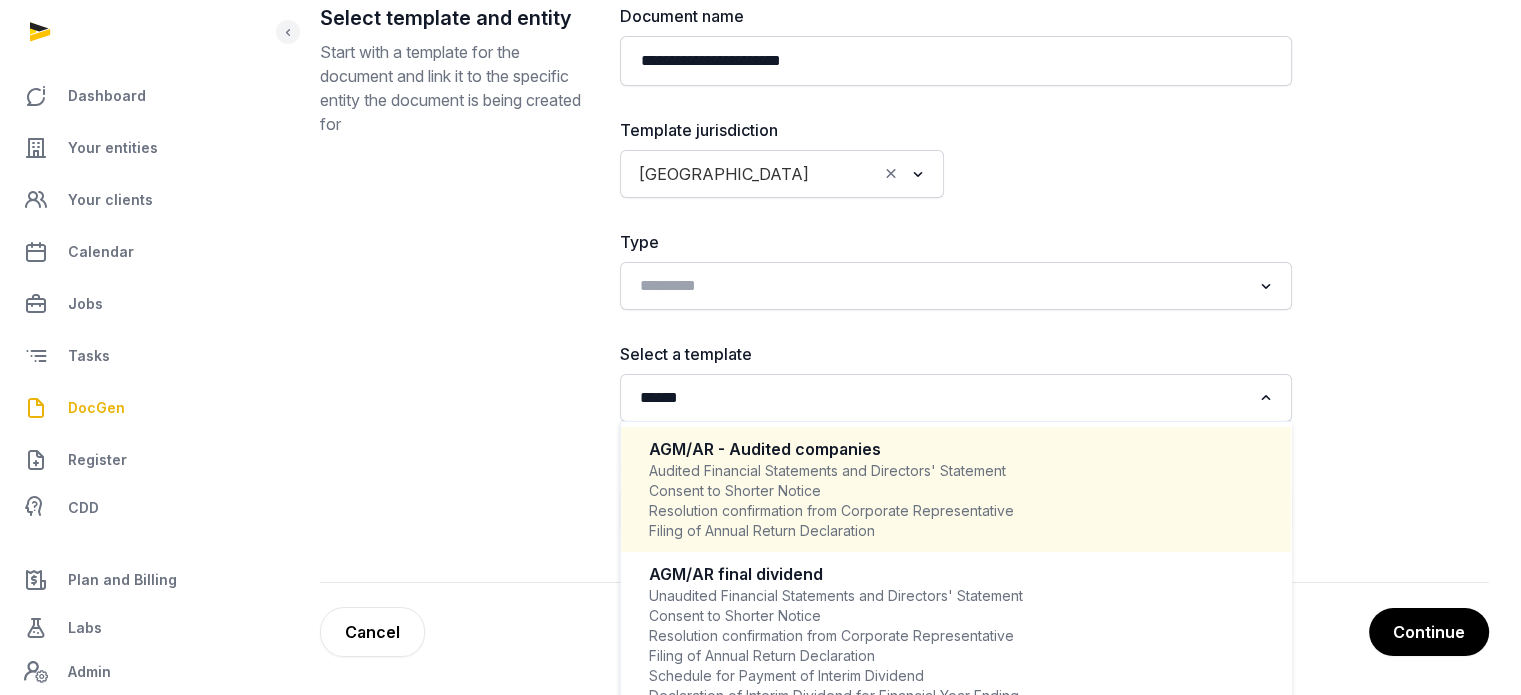 type 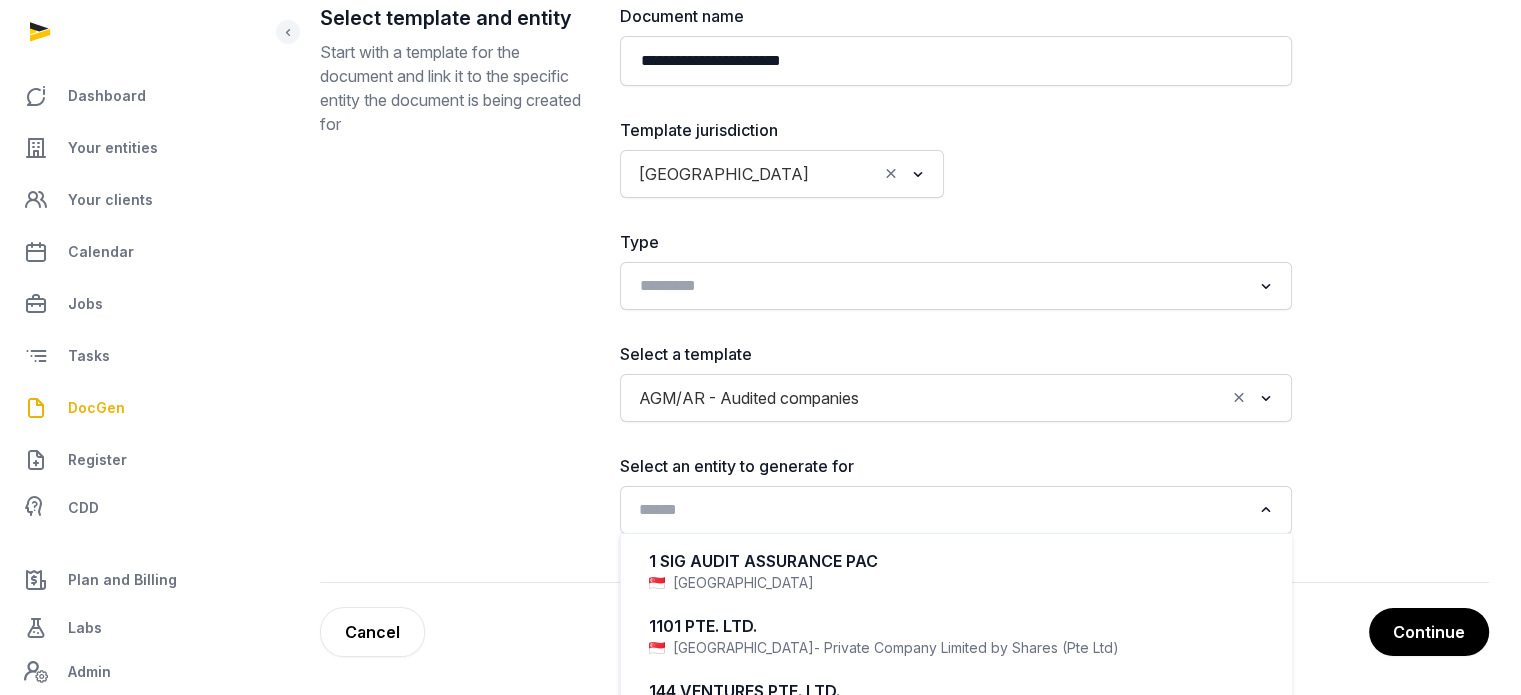 click 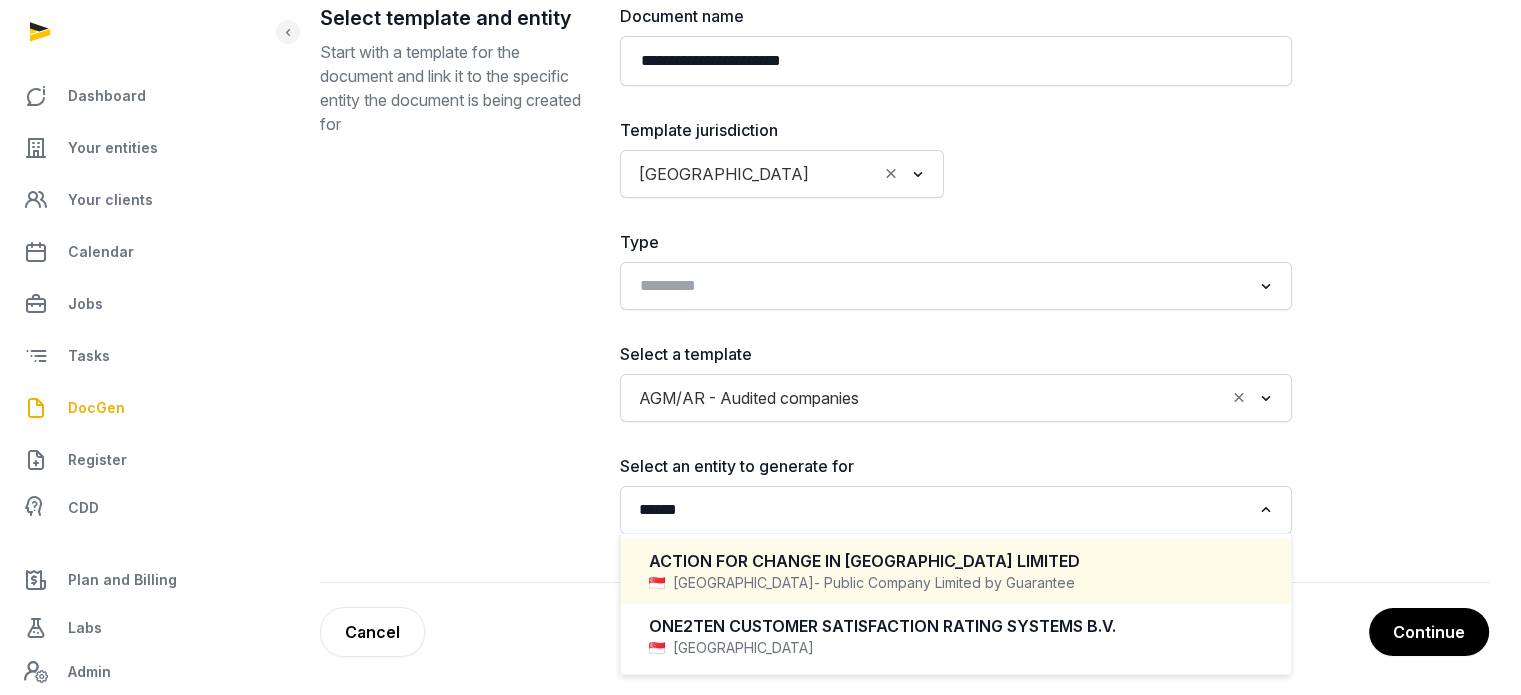 click on "ACTION FOR CHANGE IN [GEOGRAPHIC_DATA] LIMITED" at bounding box center (956, 561) 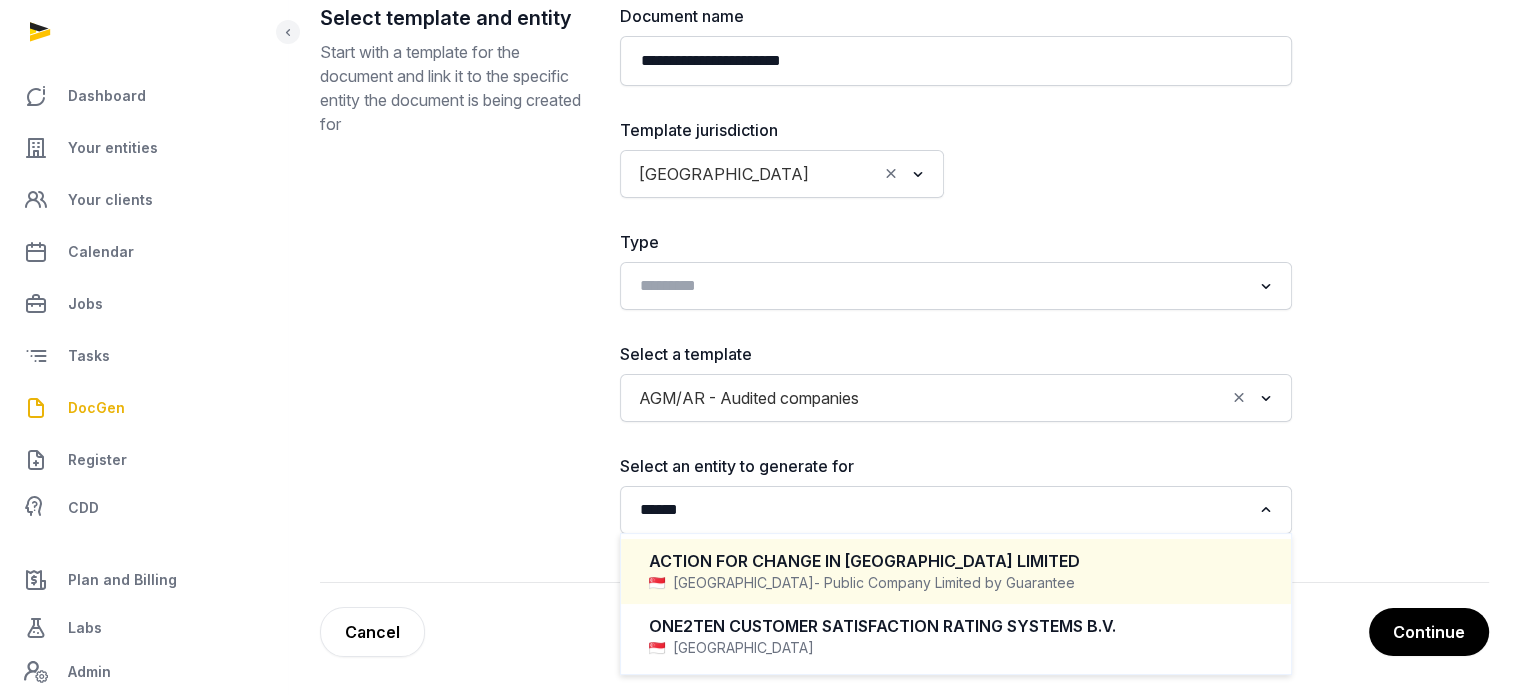 type 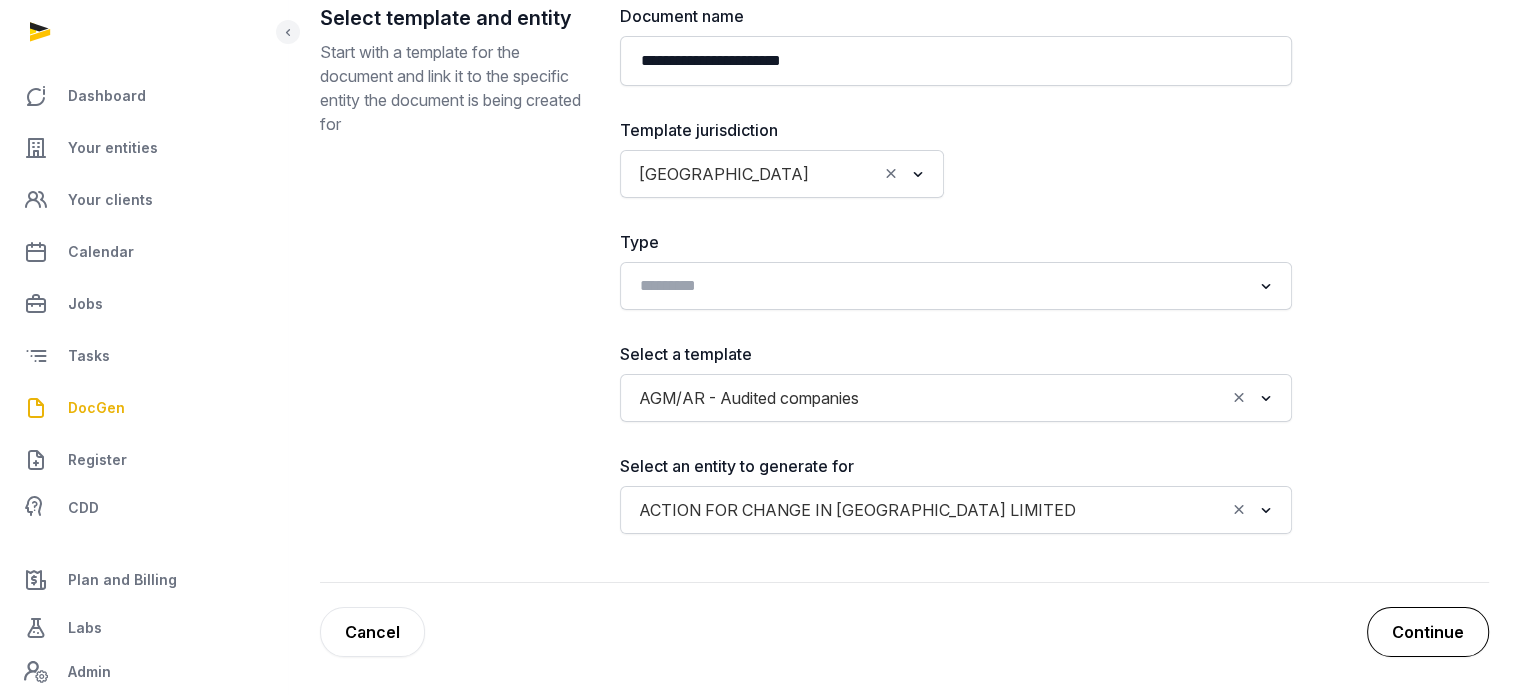 click on "Continue" at bounding box center (1428, 632) 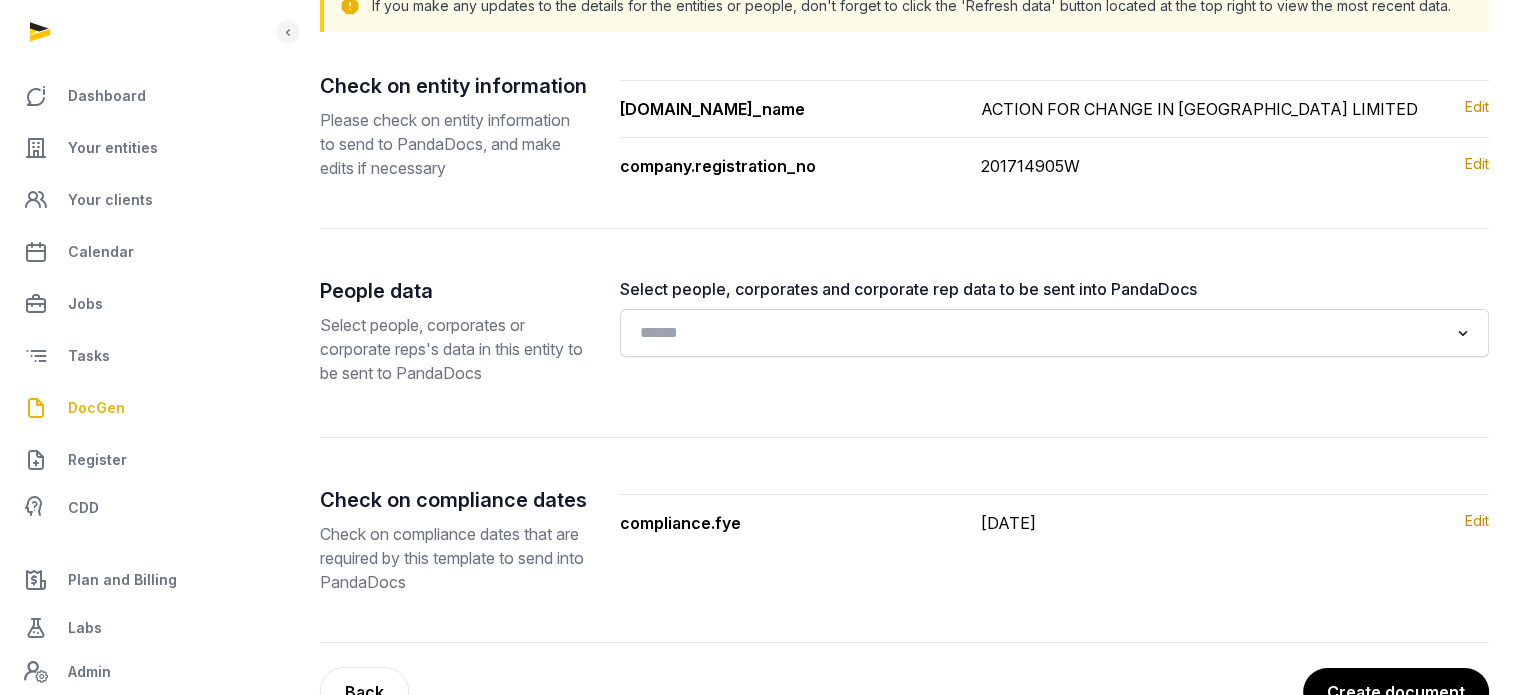 scroll, scrollTop: 301, scrollLeft: 0, axis: vertical 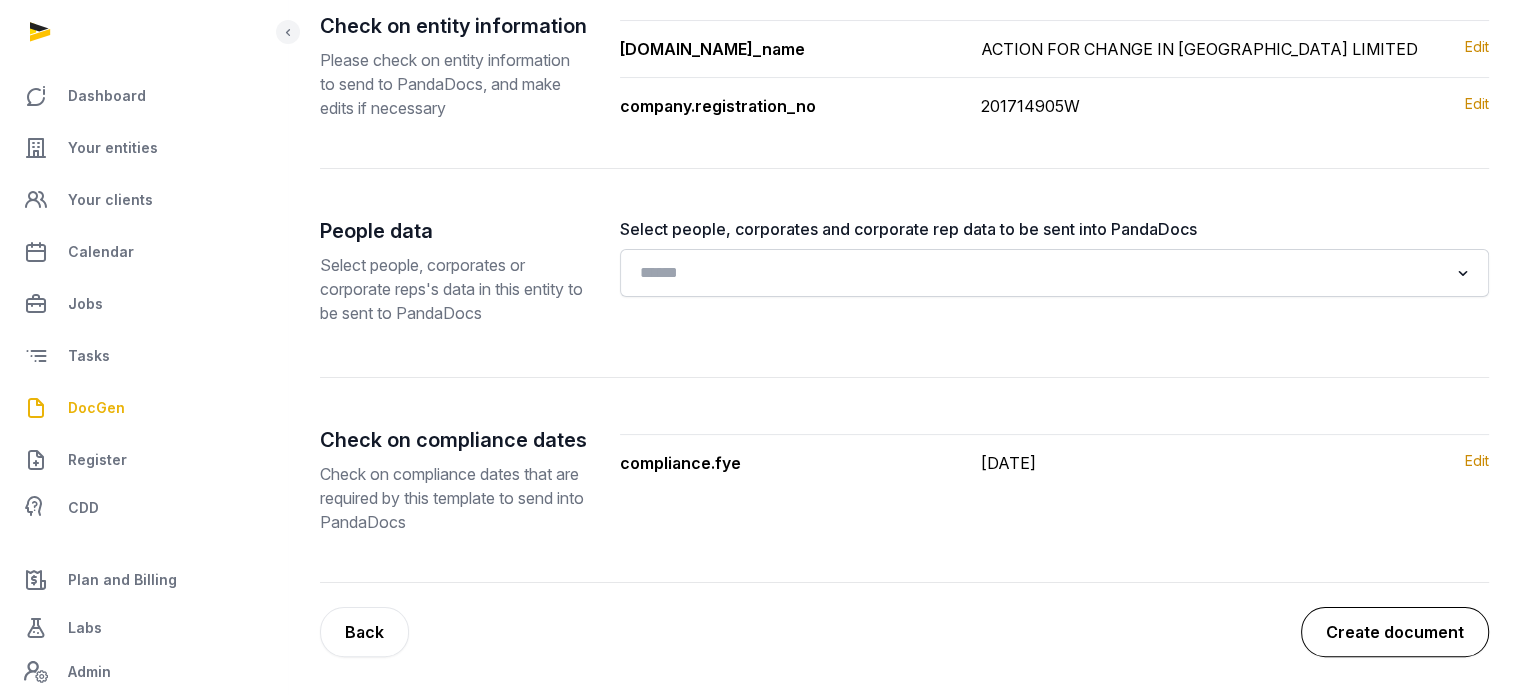 click on "Create document" at bounding box center (1395, 632) 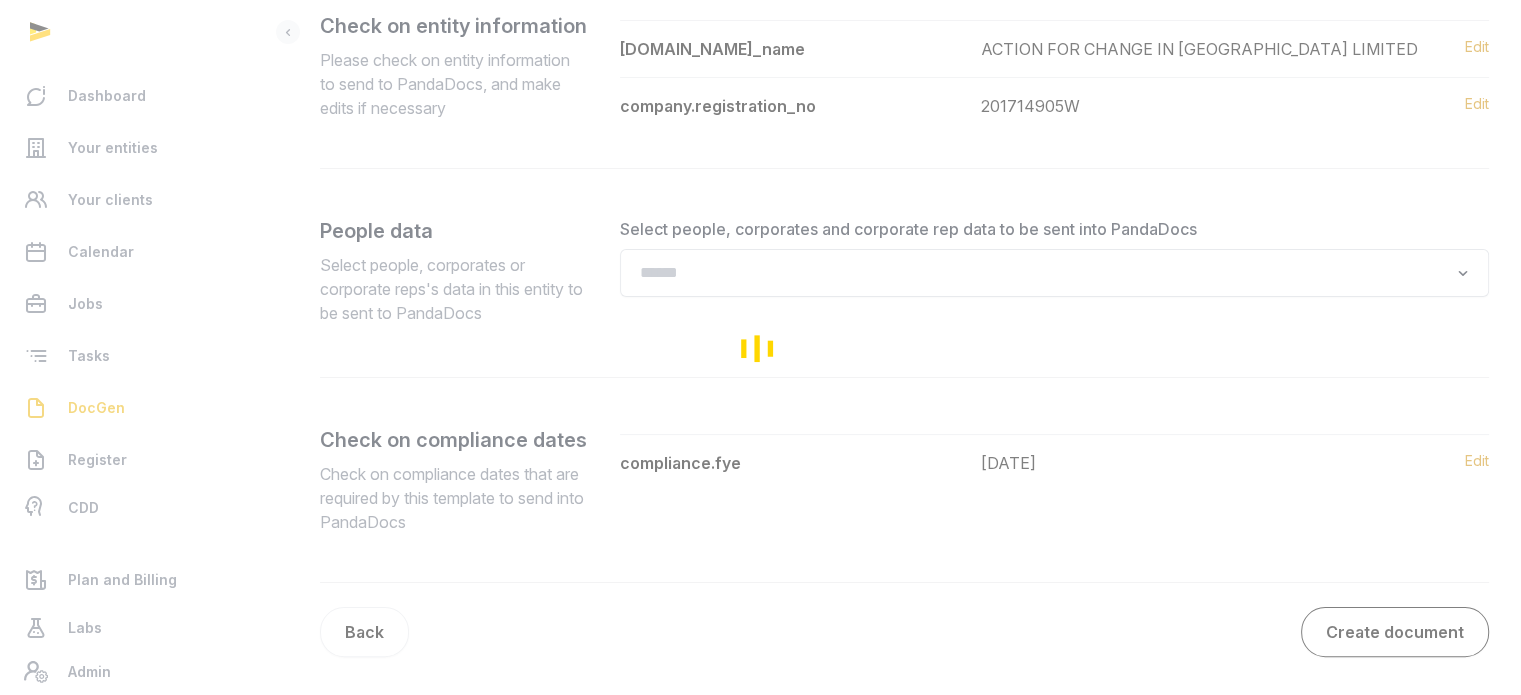 scroll, scrollTop: 0, scrollLeft: 0, axis: both 